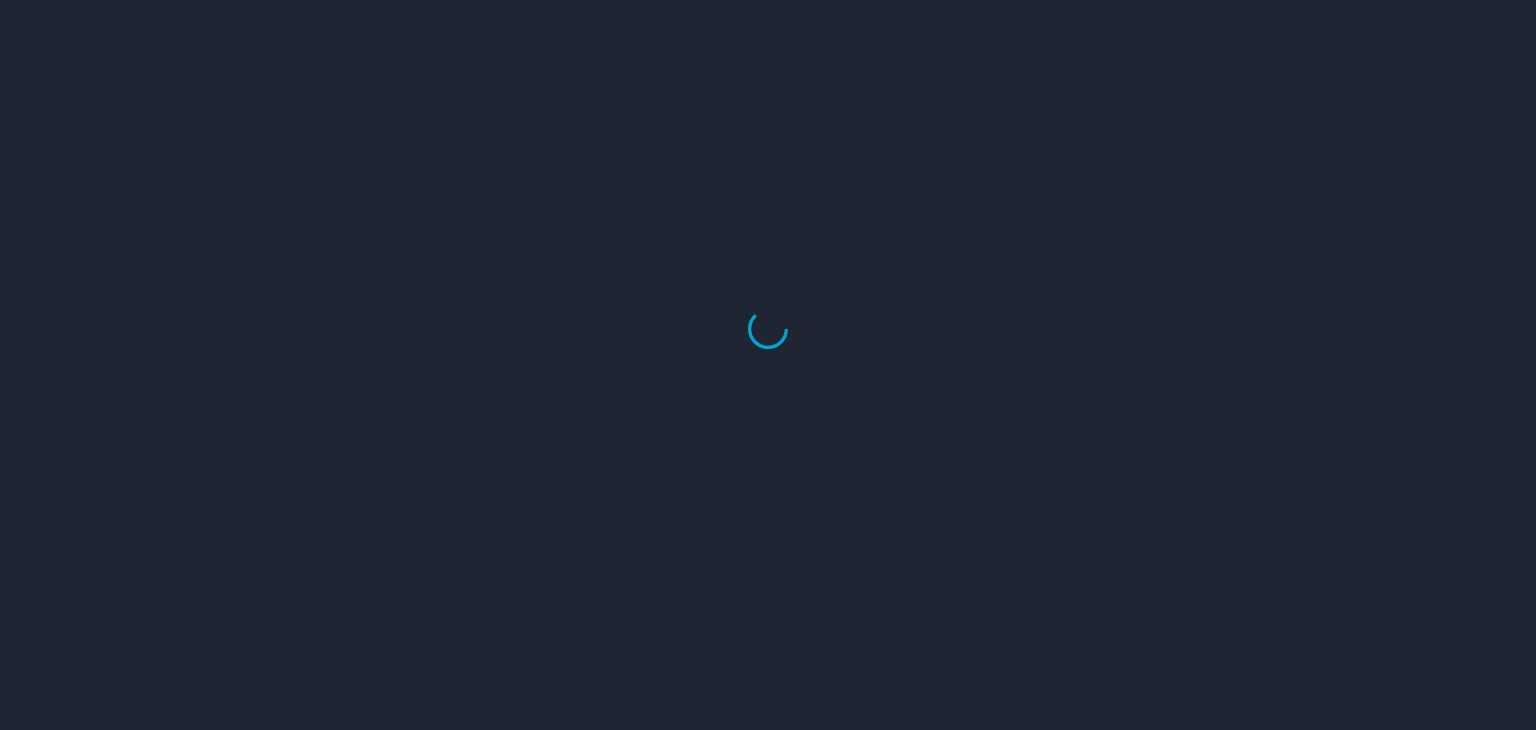 scroll, scrollTop: 0, scrollLeft: 0, axis: both 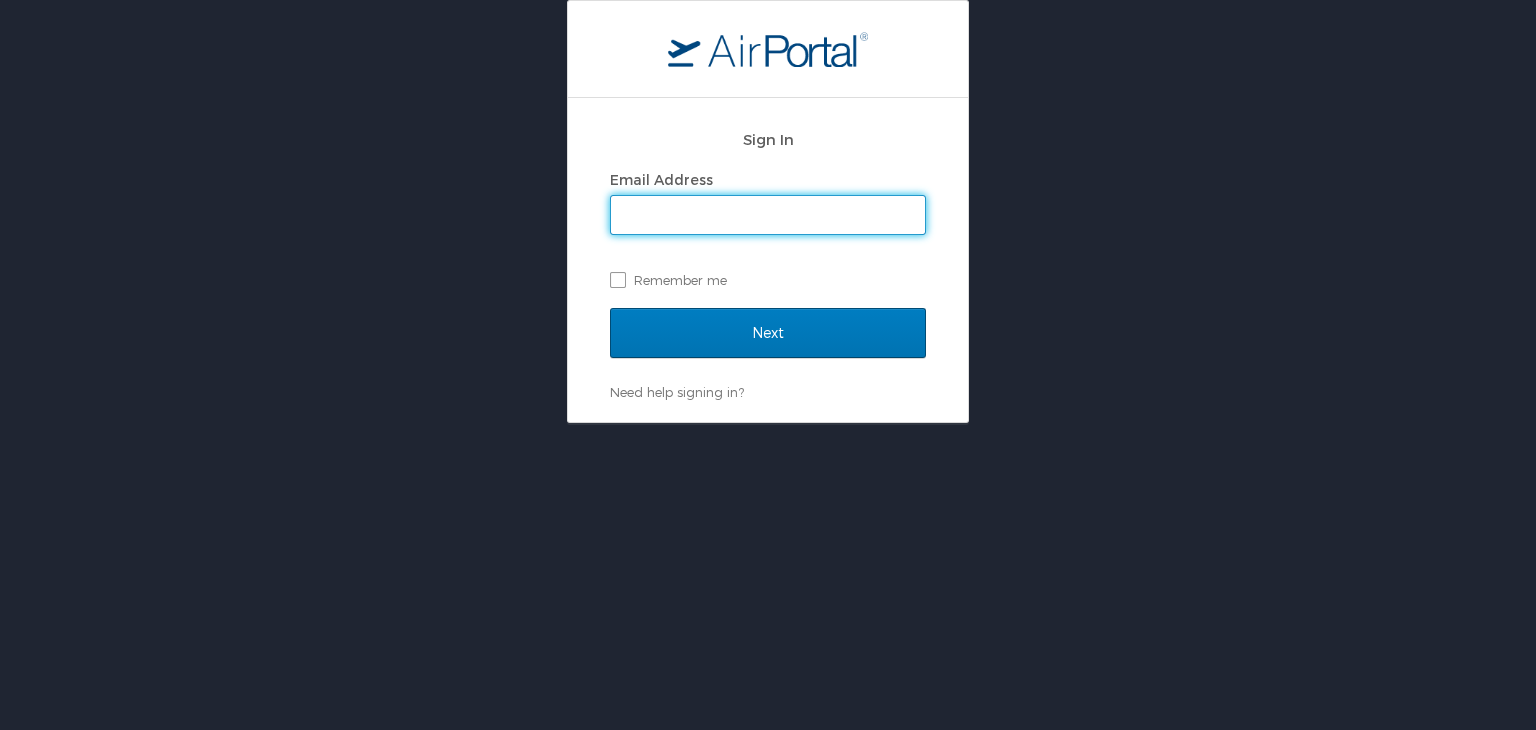 type on "[USERNAME]@[DOMAIN]" 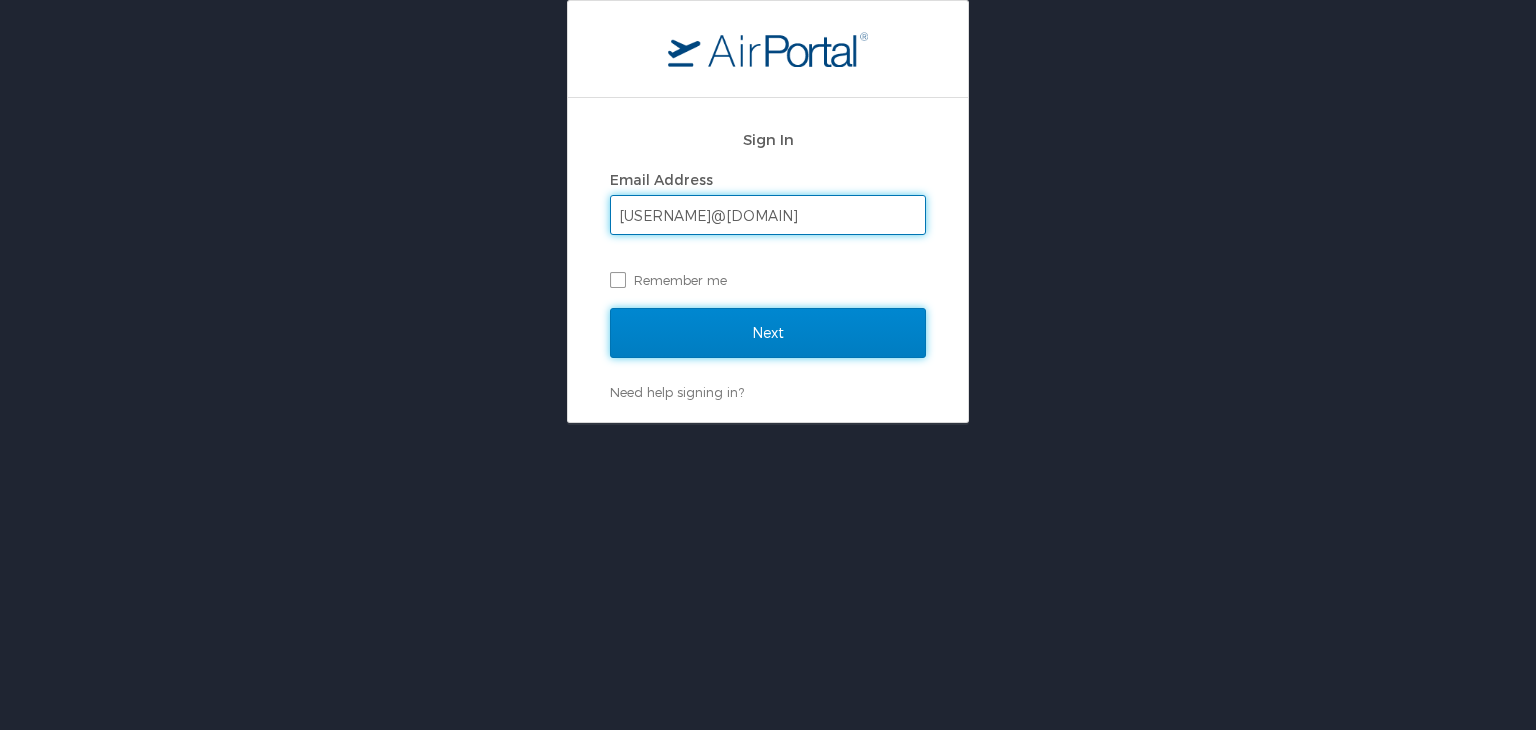 click on "Next" at bounding box center [768, 333] 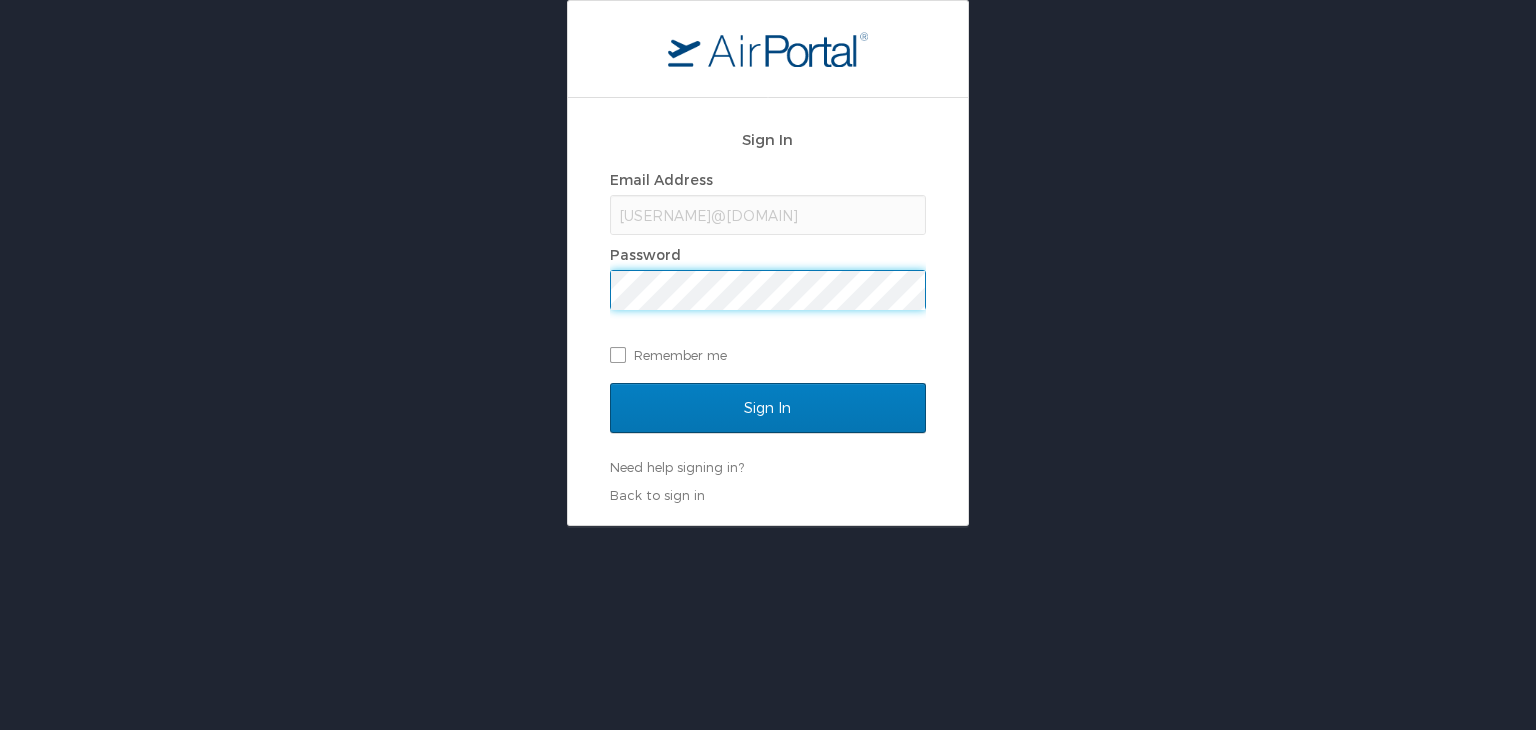 scroll, scrollTop: 0, scrollLeft: 0, axis: both 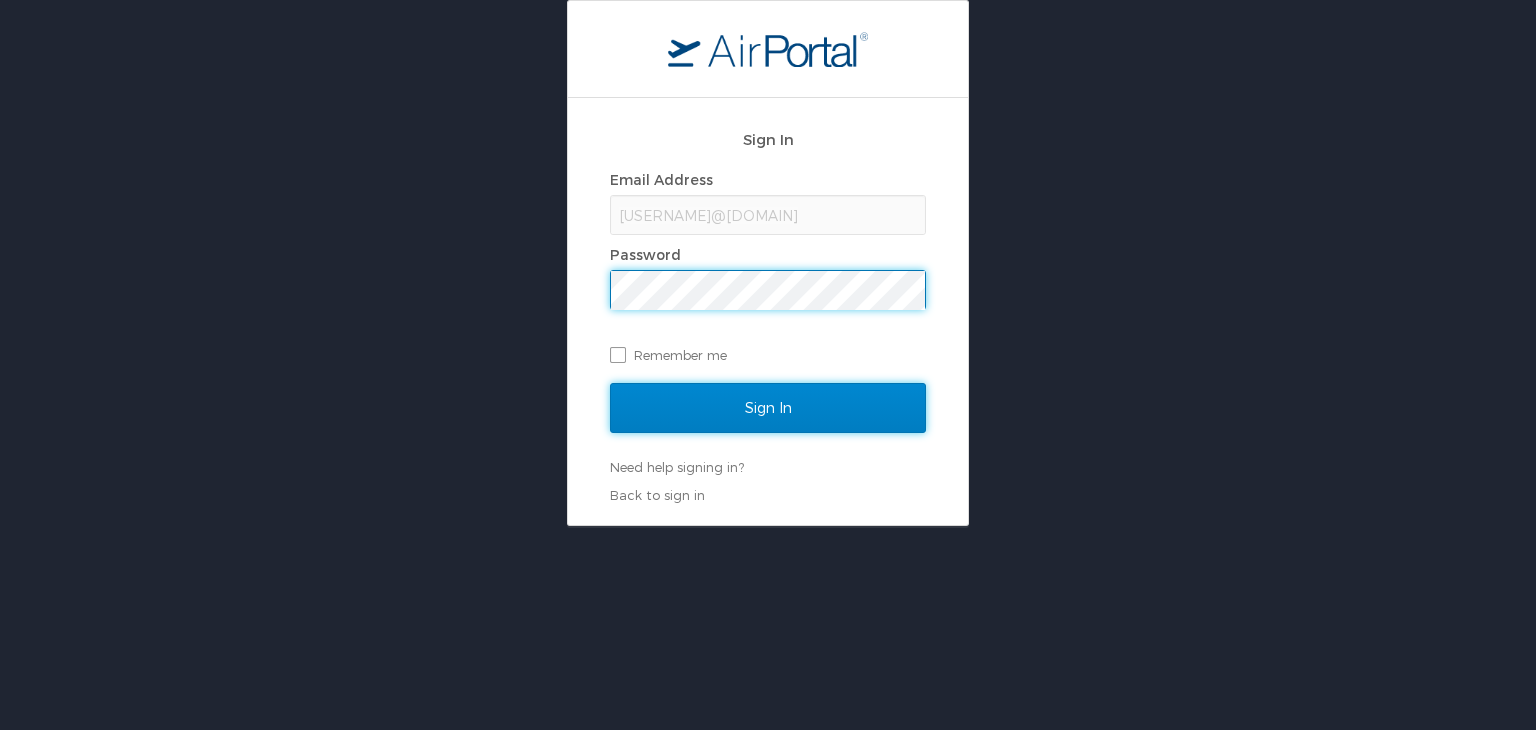 click on "Sign In" at bounding box center [768, 408] 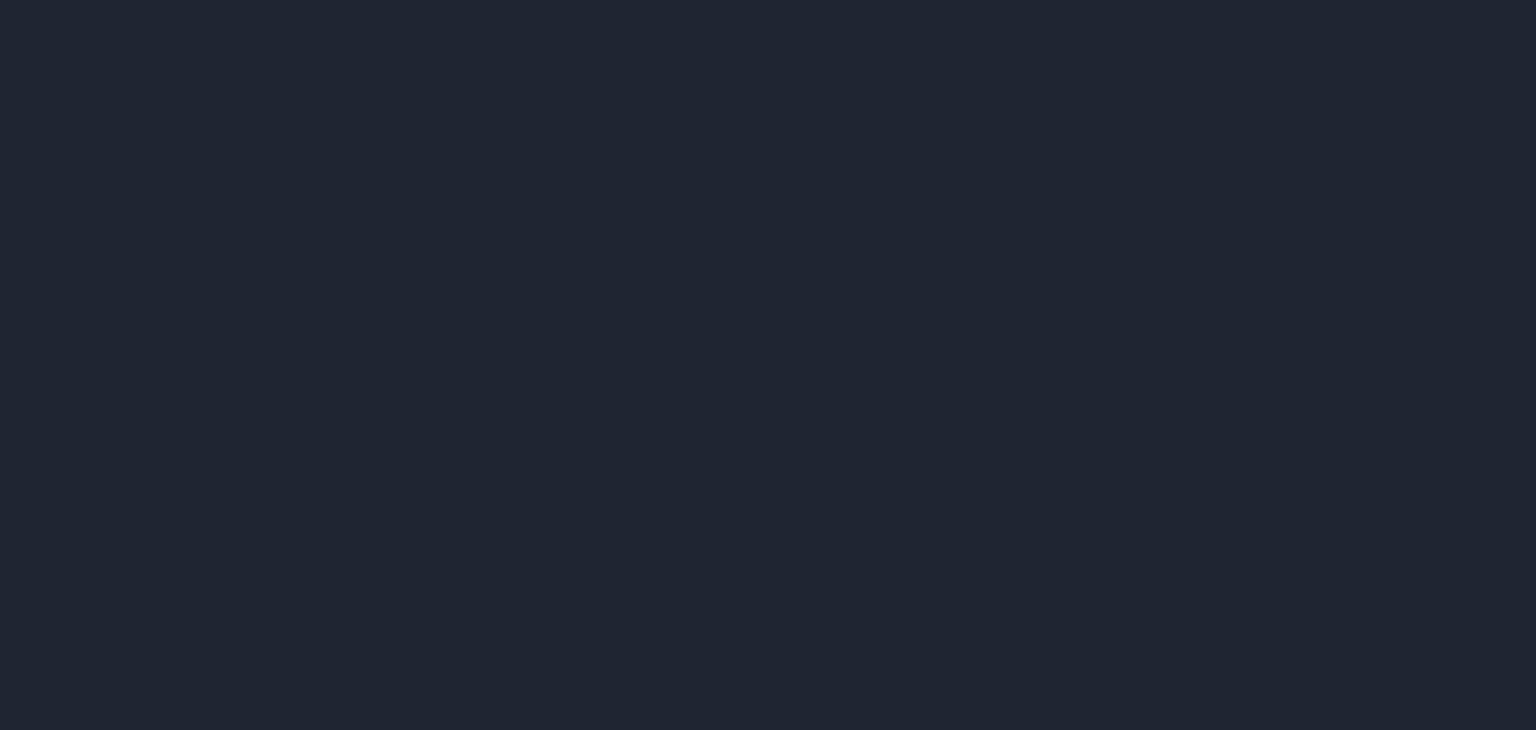 scroll, scrollTop: 0, scrollLeft: 0, axis: both 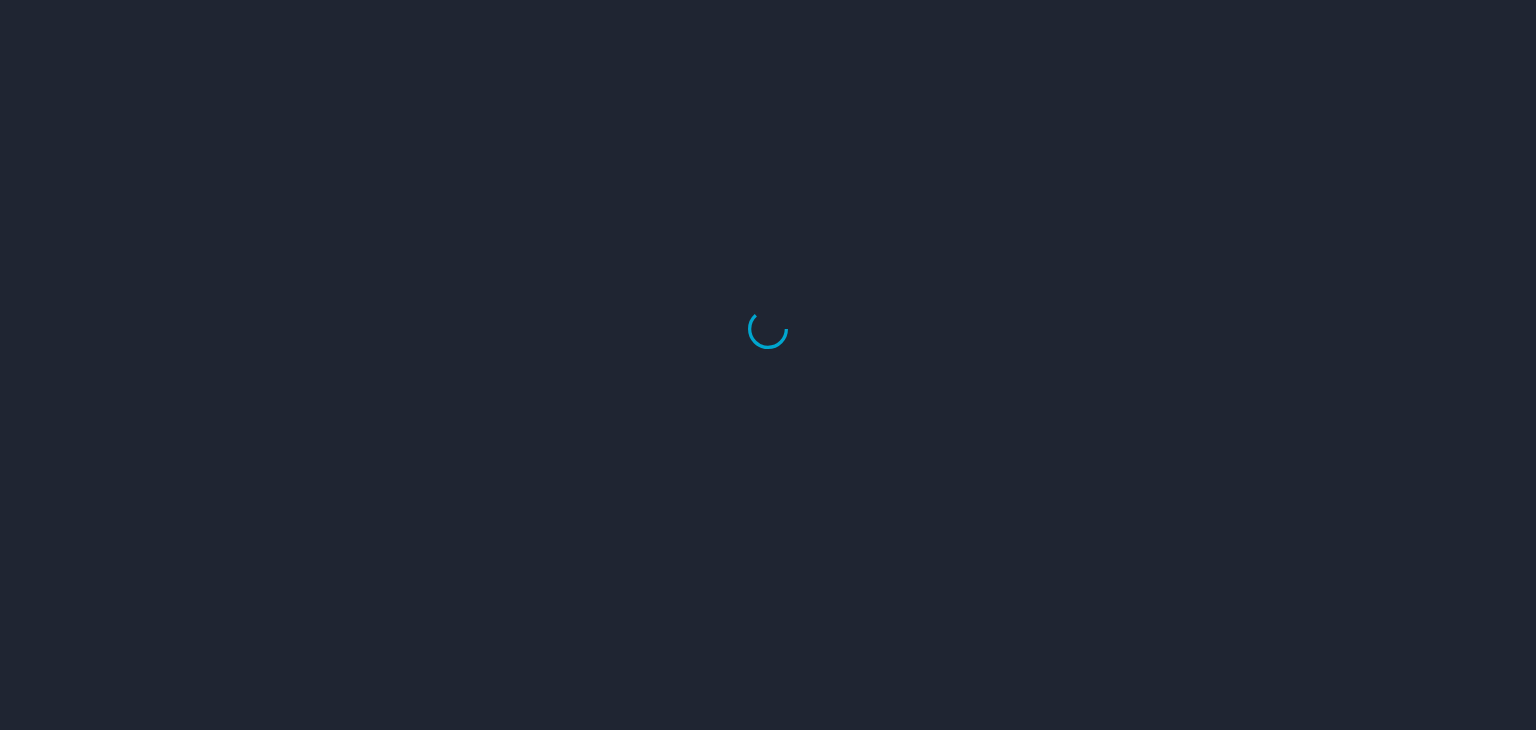 select on "US" 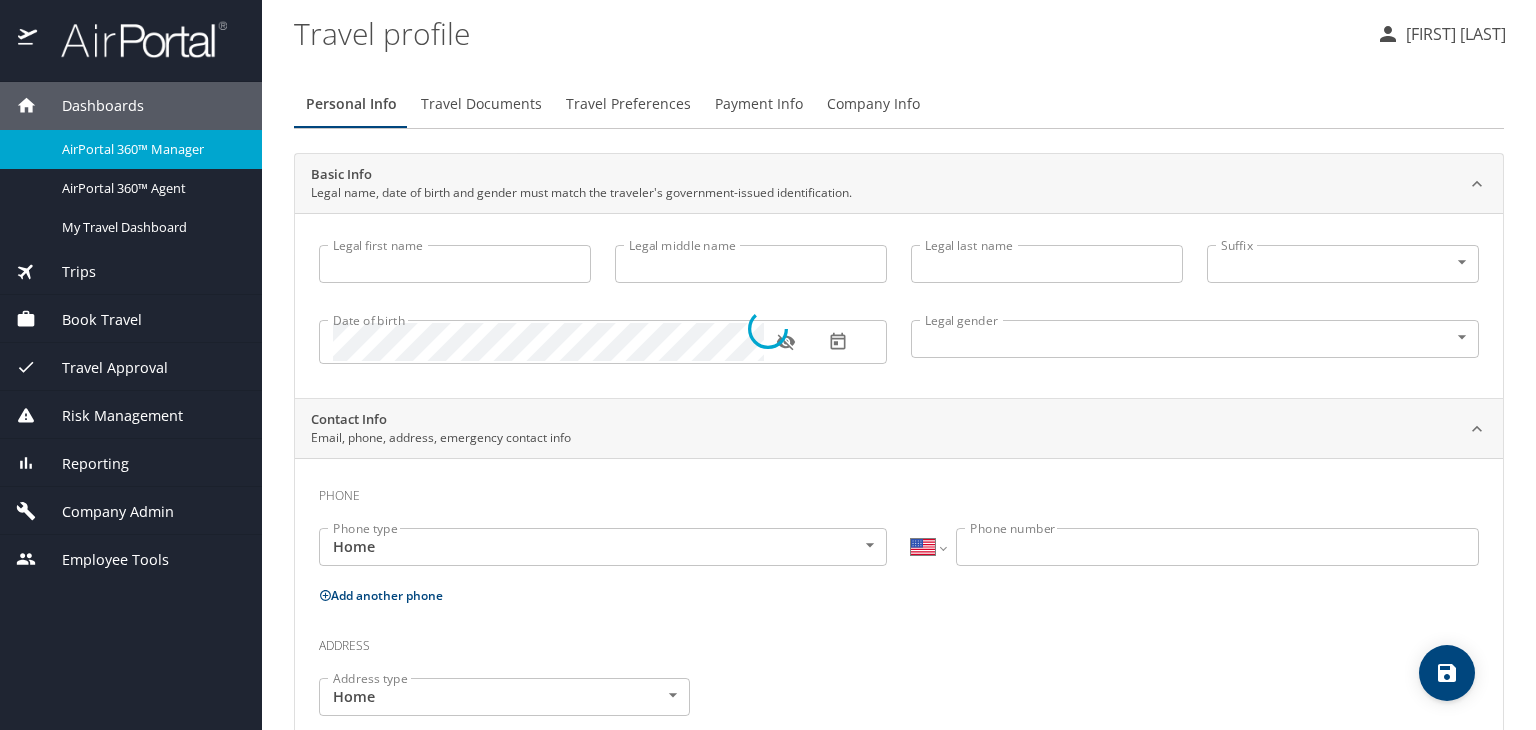 type on "Mashunyui" 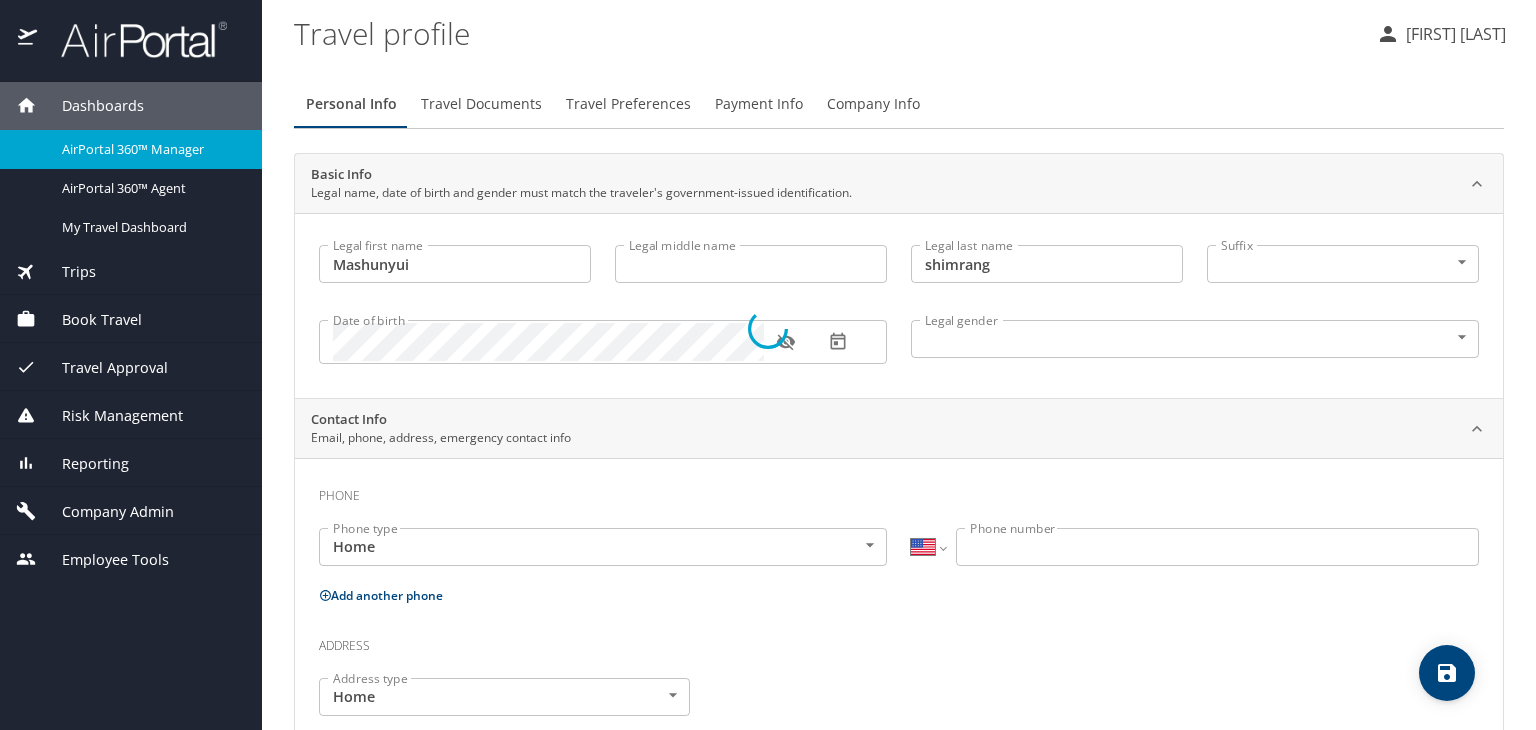 select on "IN" 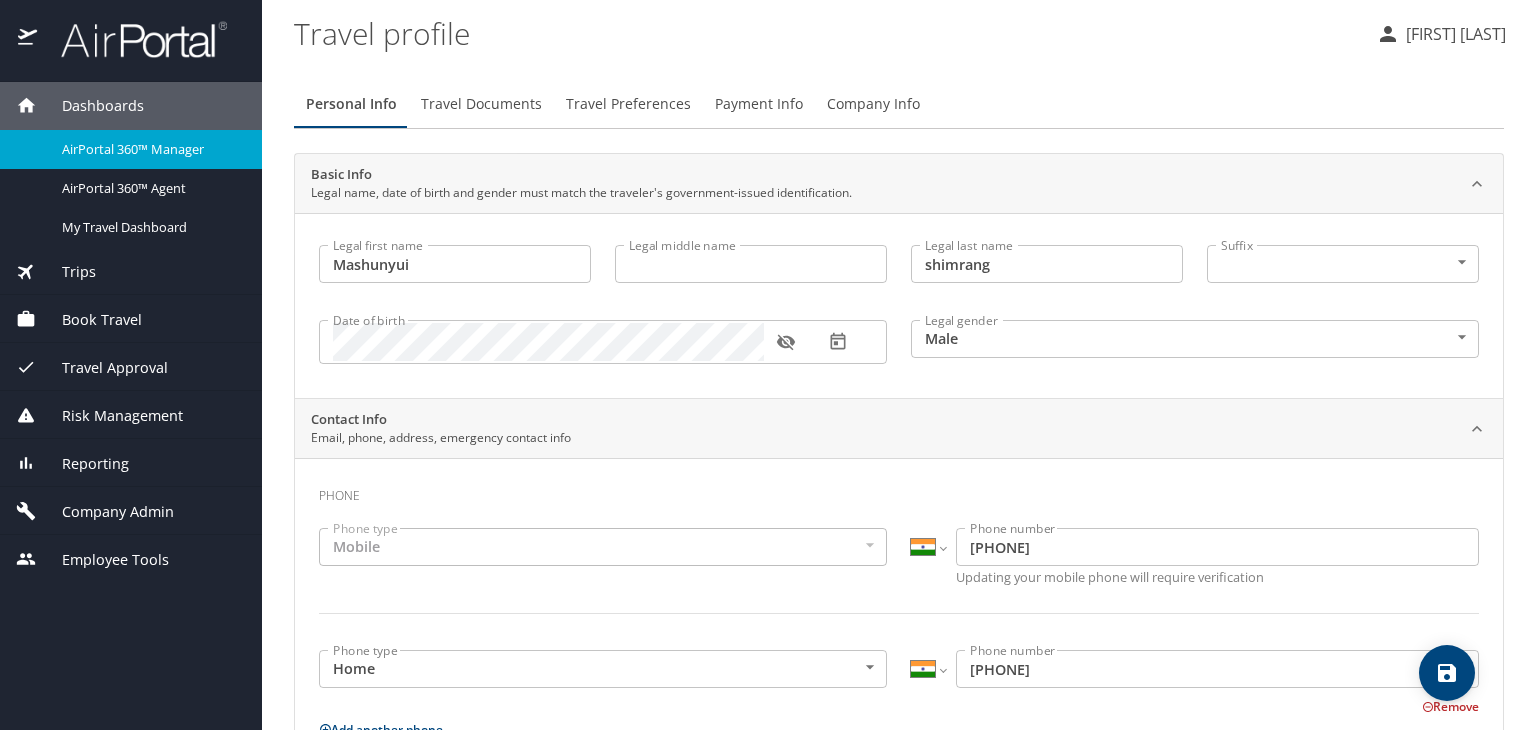click at bounding box center [133, 39] 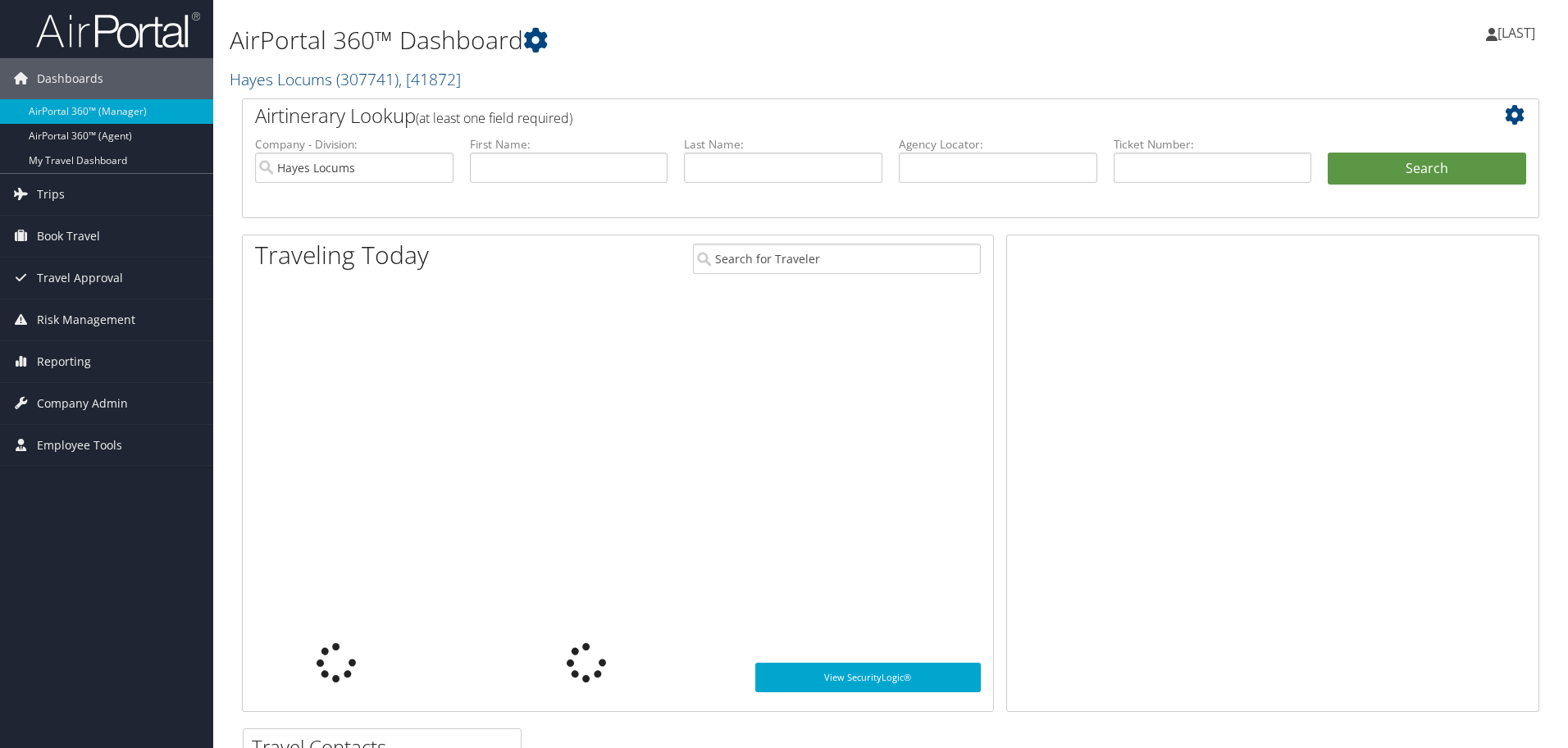 scroll, scrollTop: 0, scrollLeft: 0, axis: both 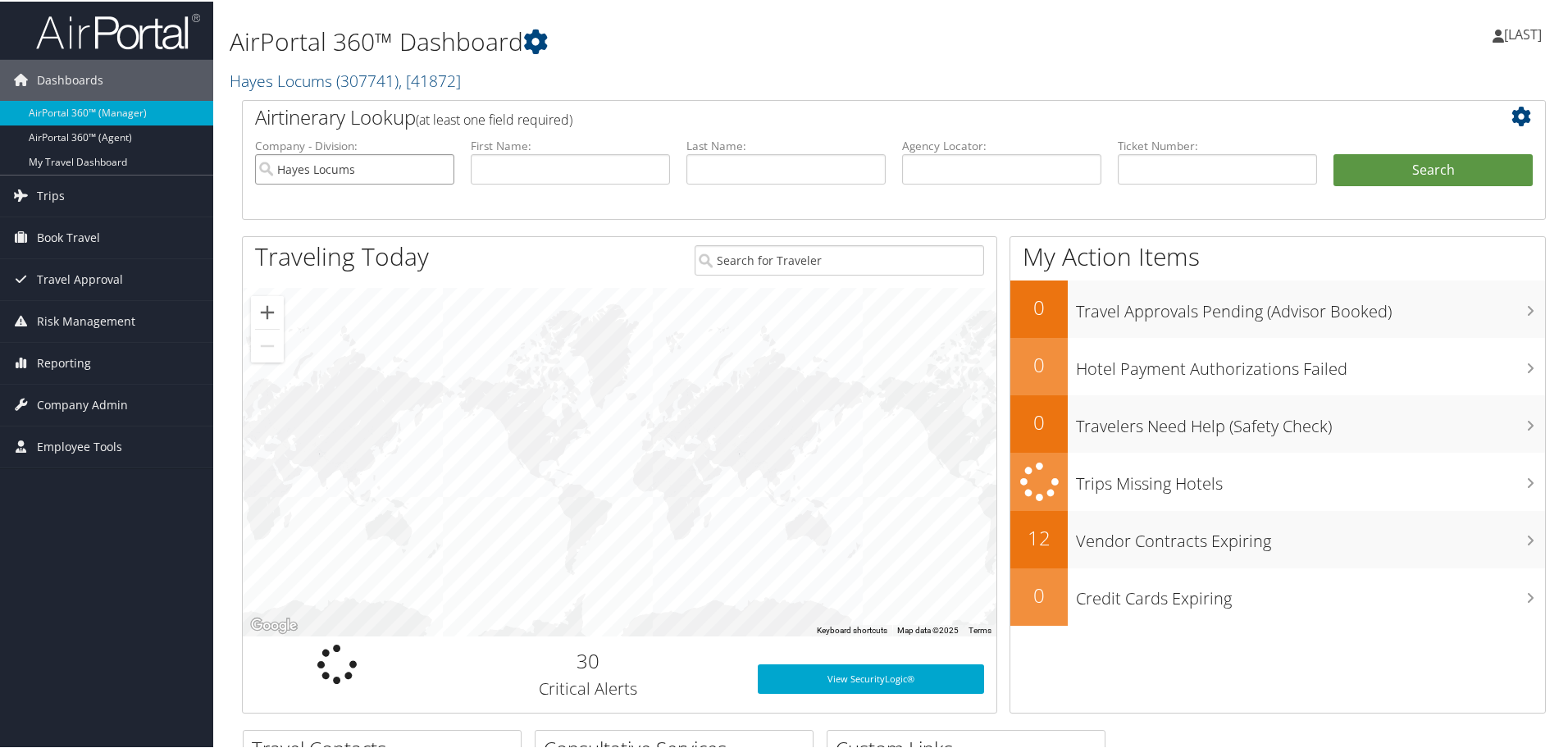 click on "Hayes Locums" at bounding box center (354, 167) 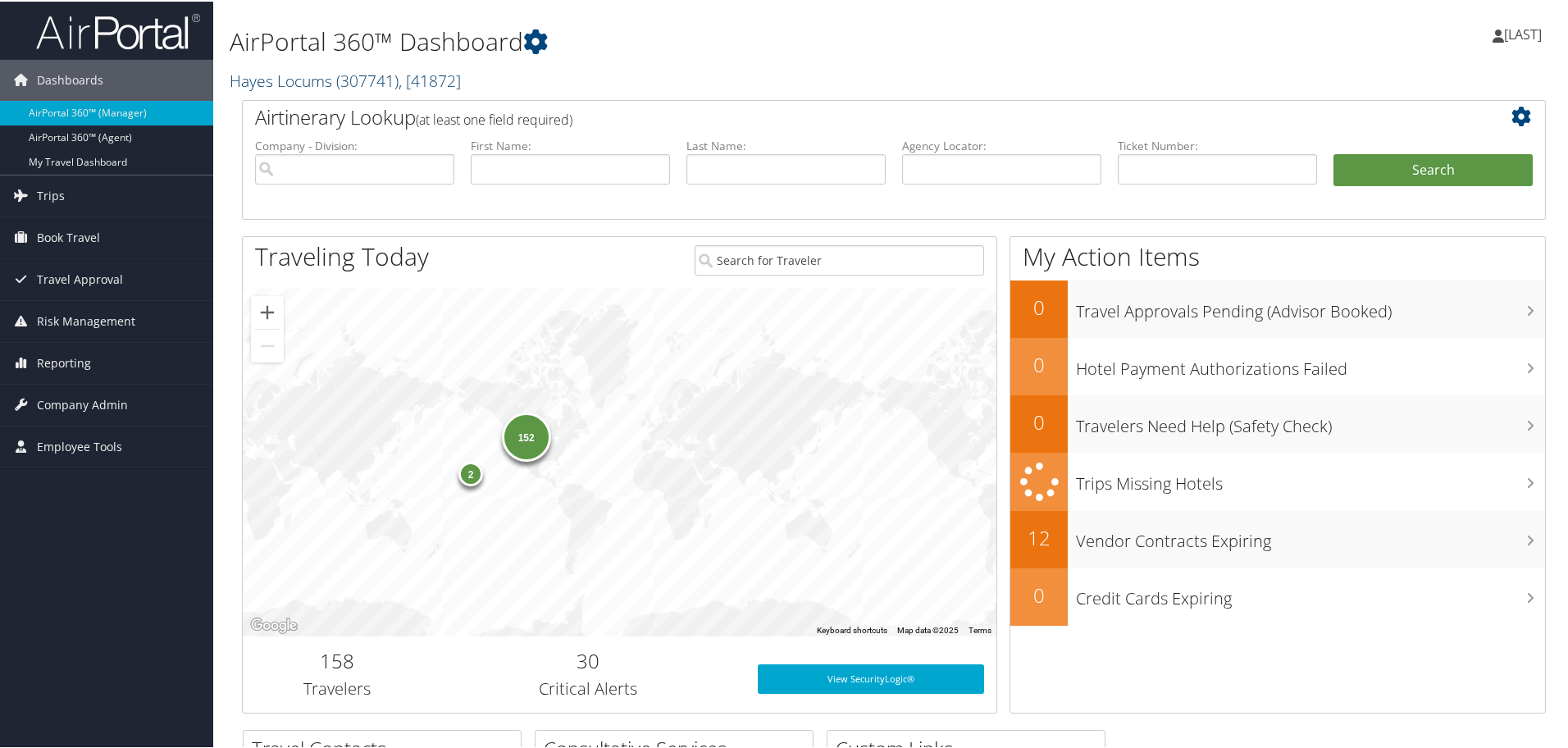 click on ", [ 41872 ]" at bounding box center (430, 79) 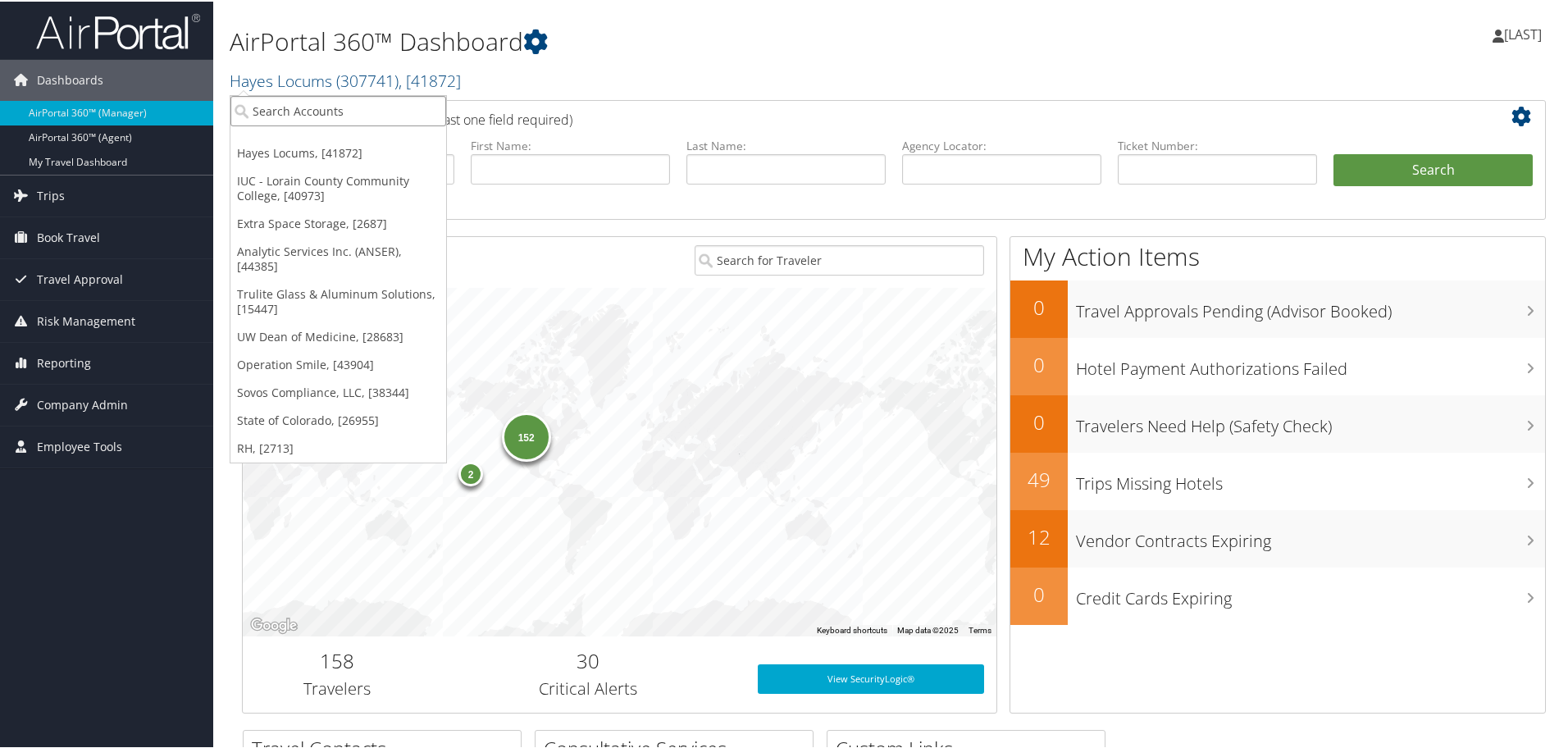 click at bounding box center [338, 109] 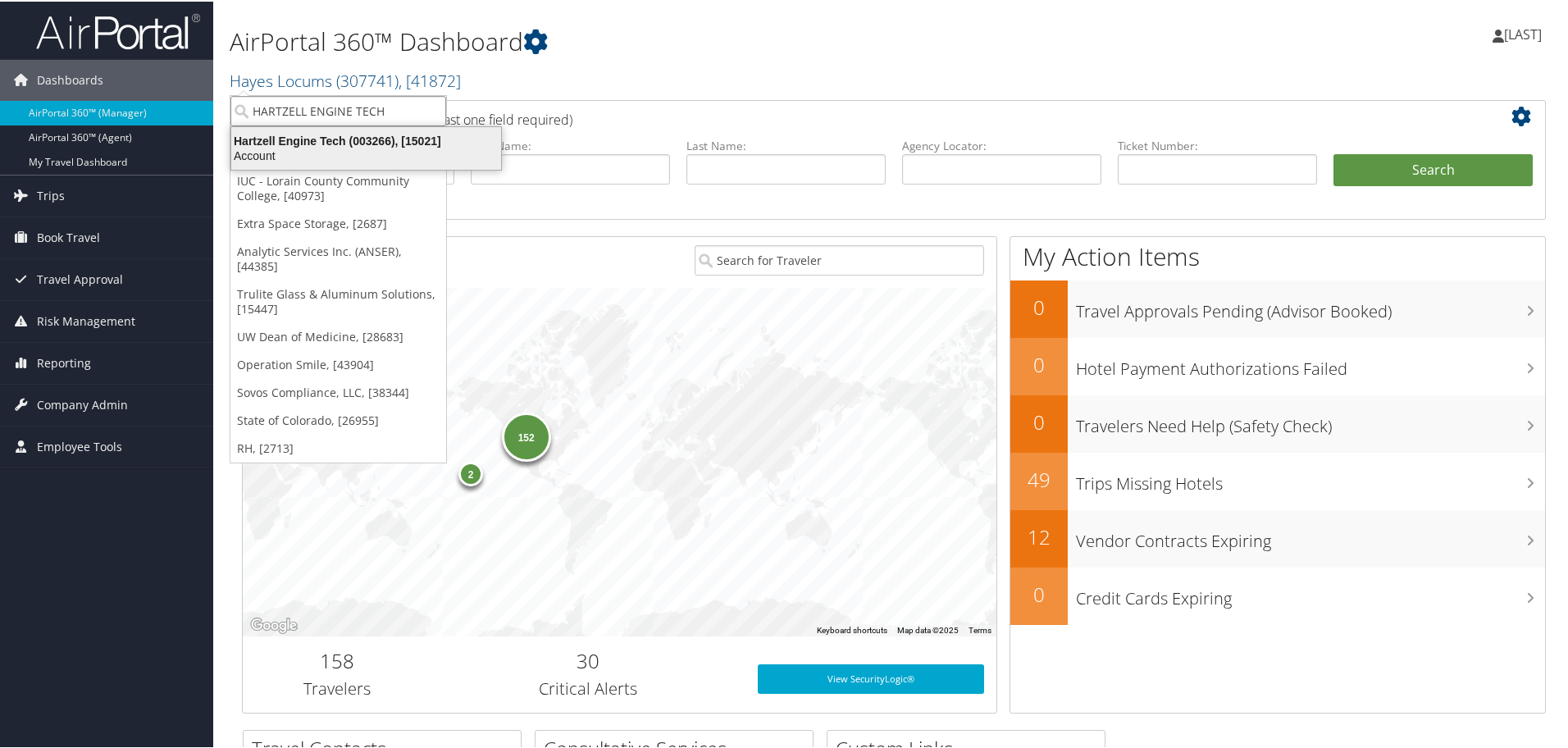 click on "Account" at bounding box center [366, 154] 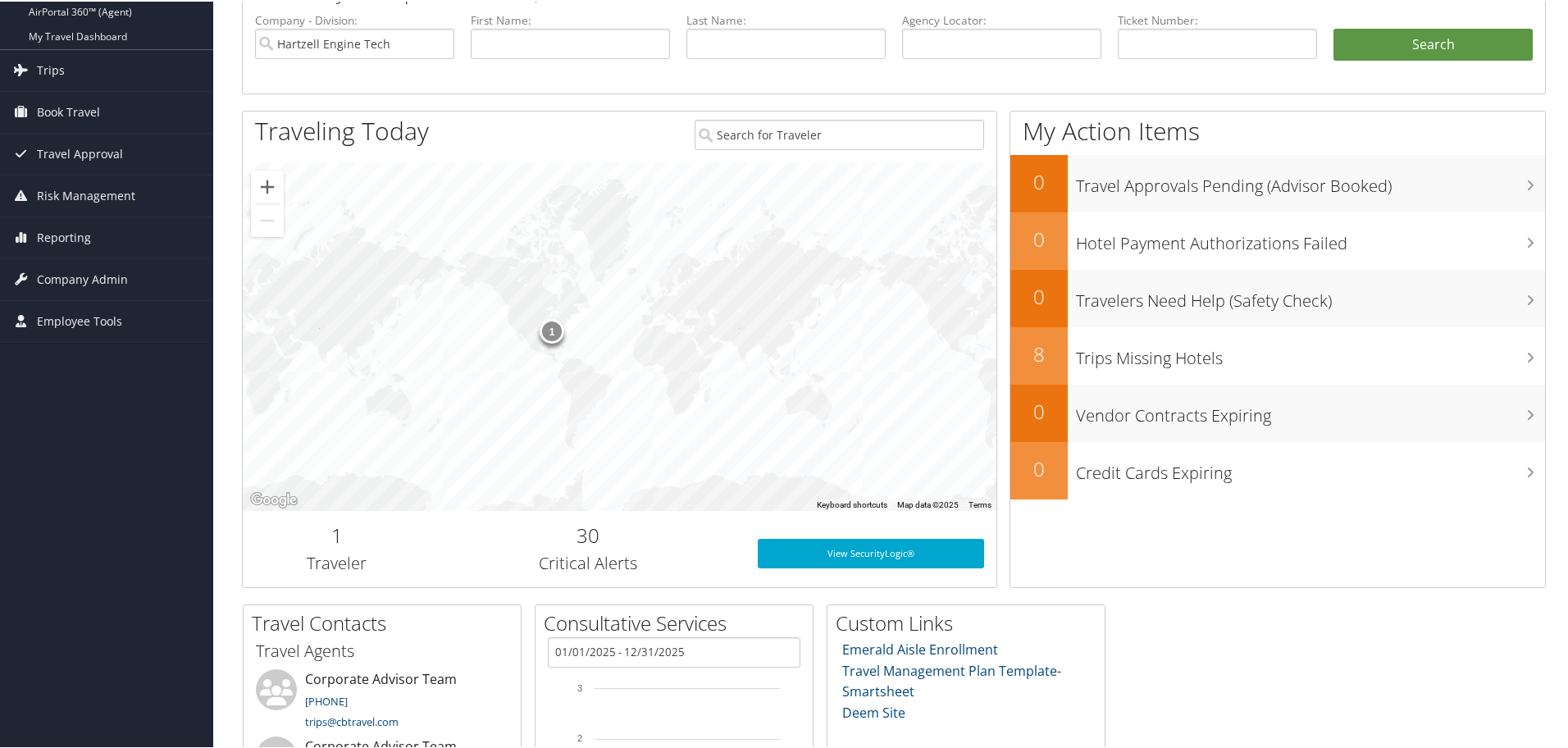 scroll, scrollTop: 118, scrollLeft: 0, axis: vertical 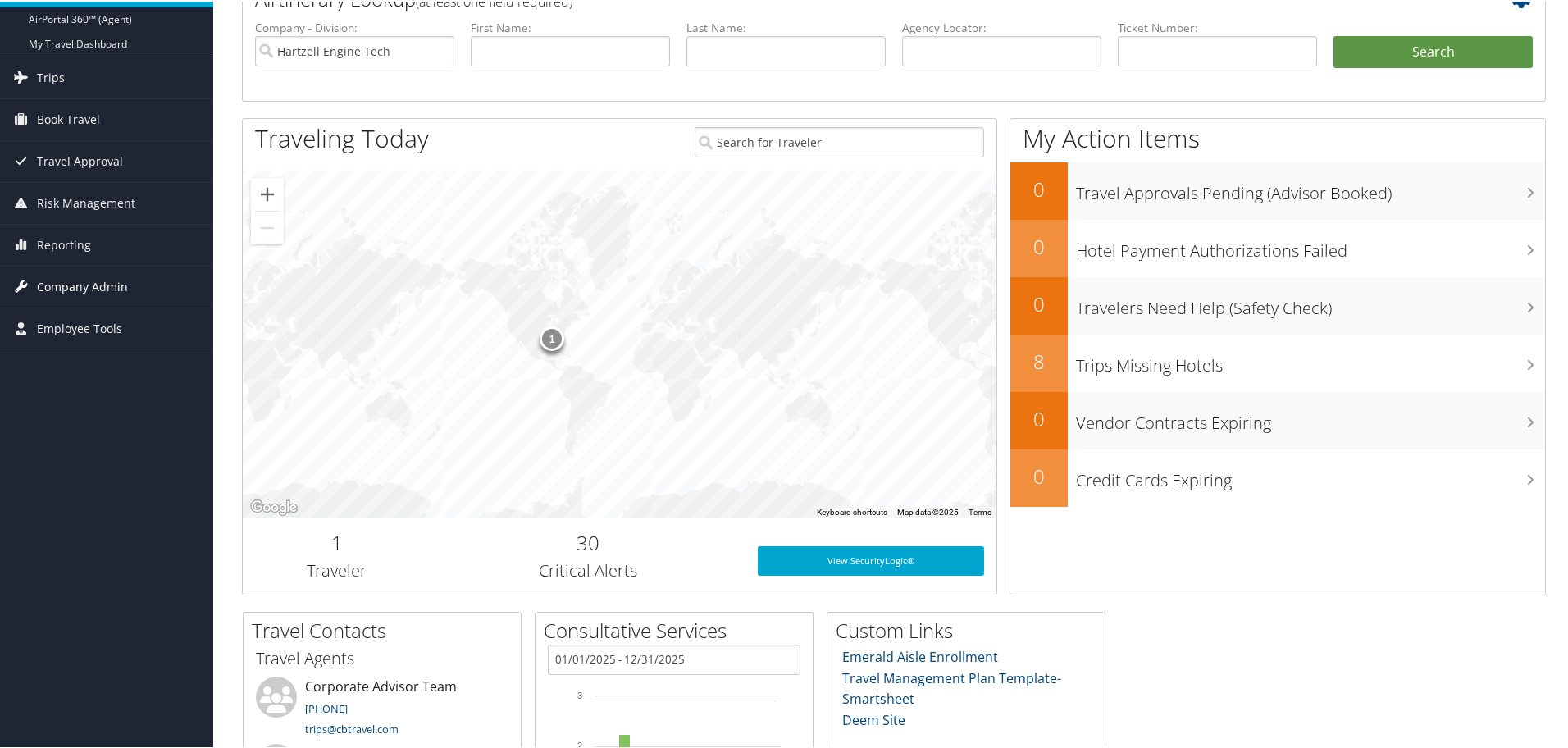 click on "Company Admin" at bounding box center [82, 285] 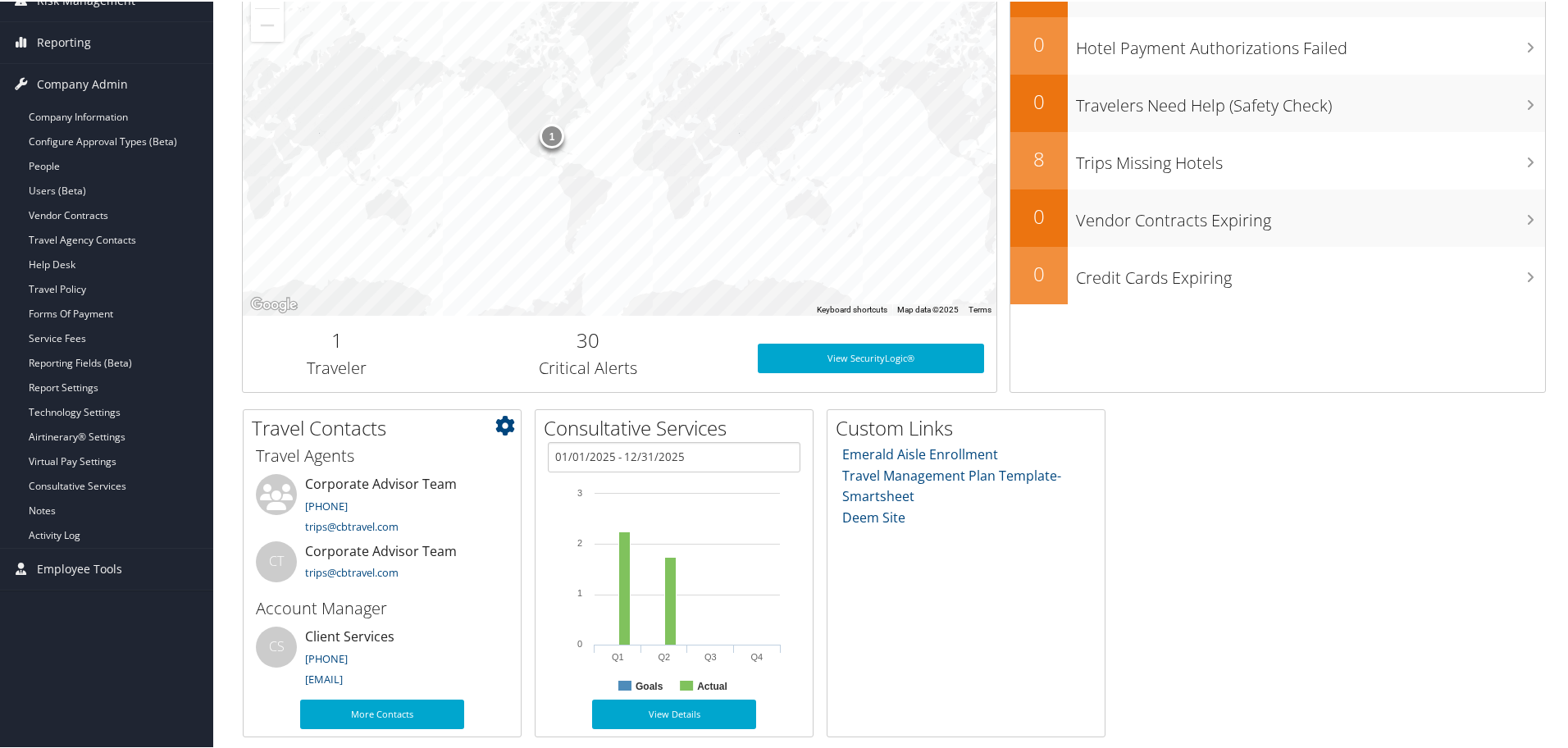 scroll, scrollTop: 323, scrollLeft: 0, axis: vertical 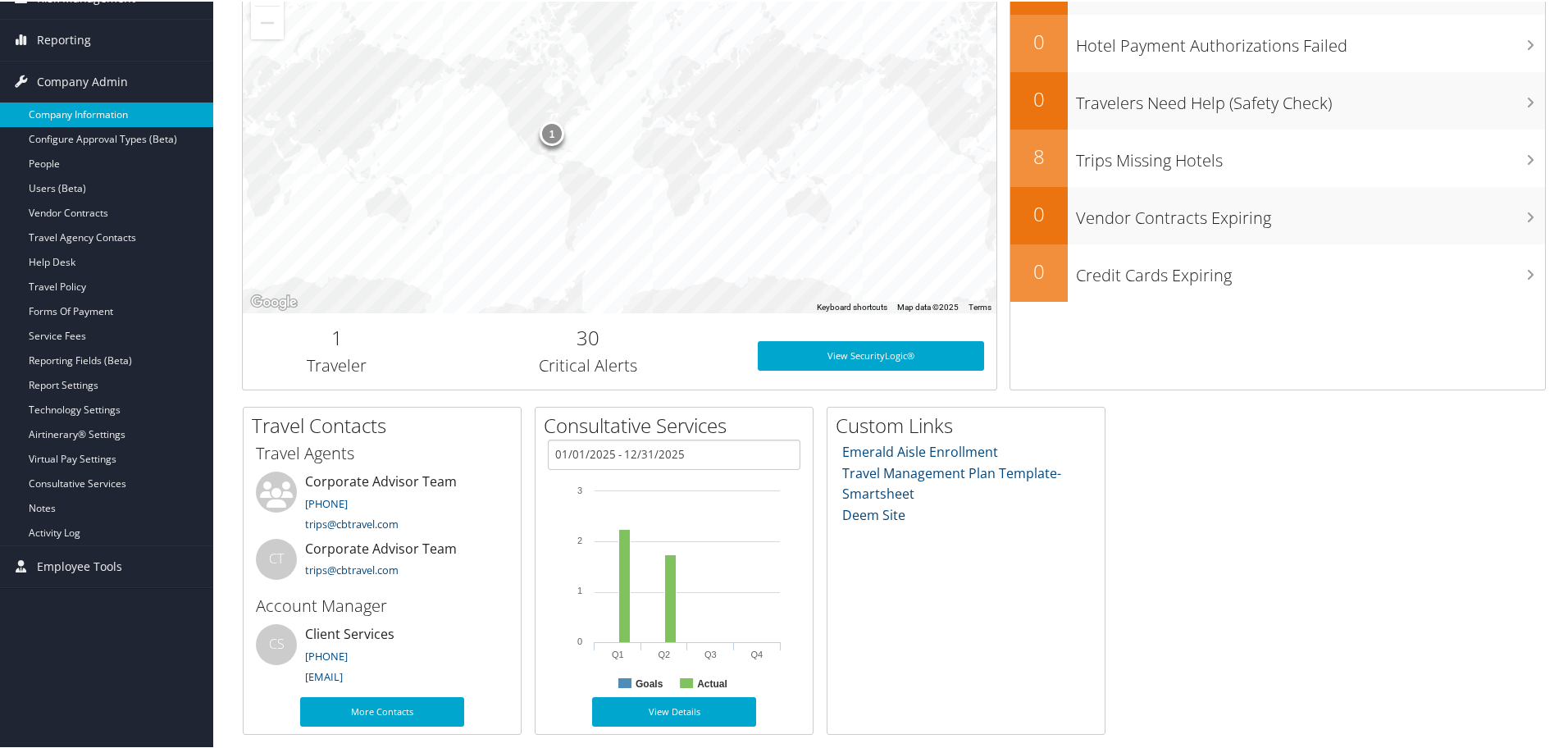 click on "Company Information" at bounding box center (107, 113) 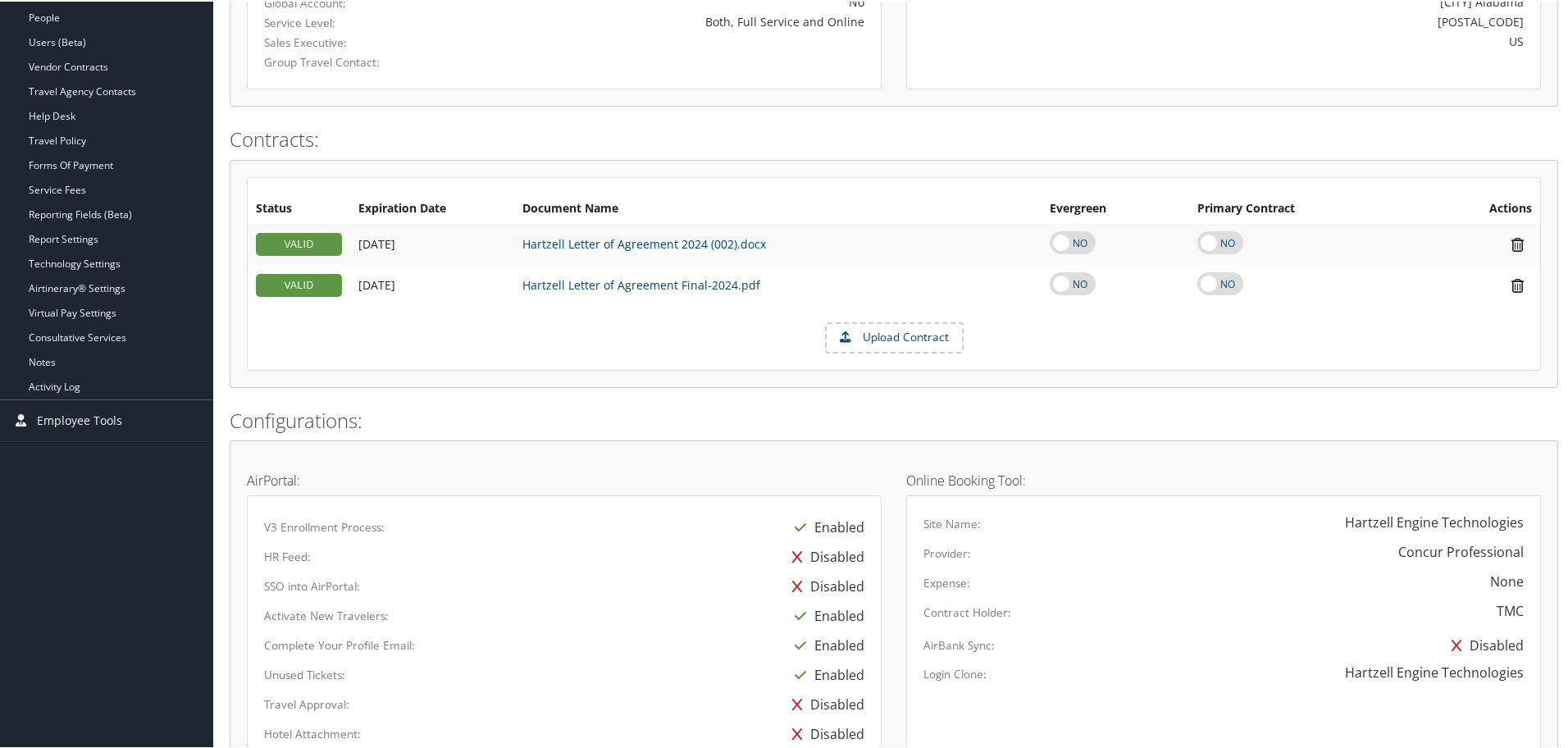 scroll, scrollTop: 329, scrollLeft: 0, axis: vertical 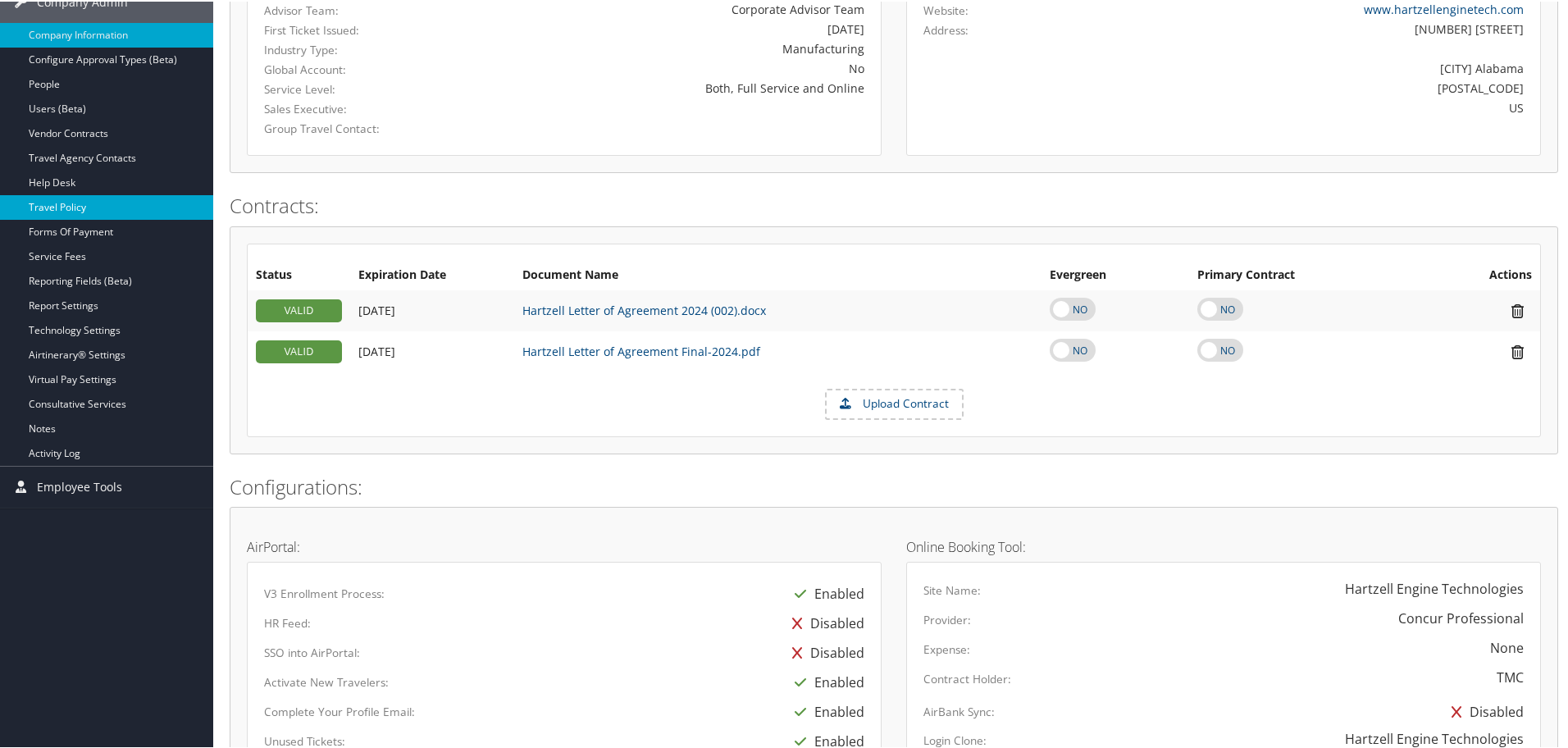 click on "Travel Policy" at bounding box center [107, 206] 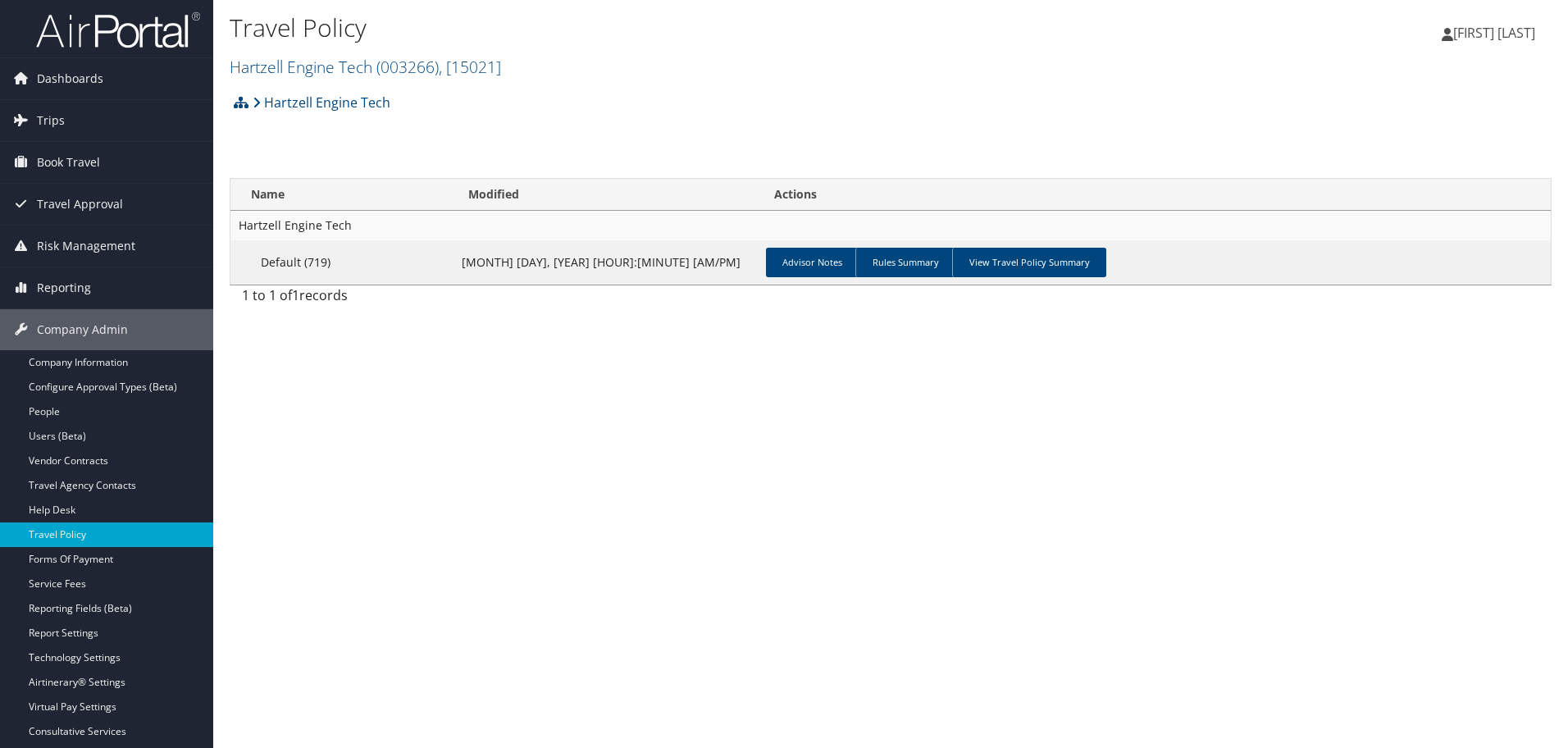 scroll, scrollTop: 0, scrollLeft: 0, axis: both 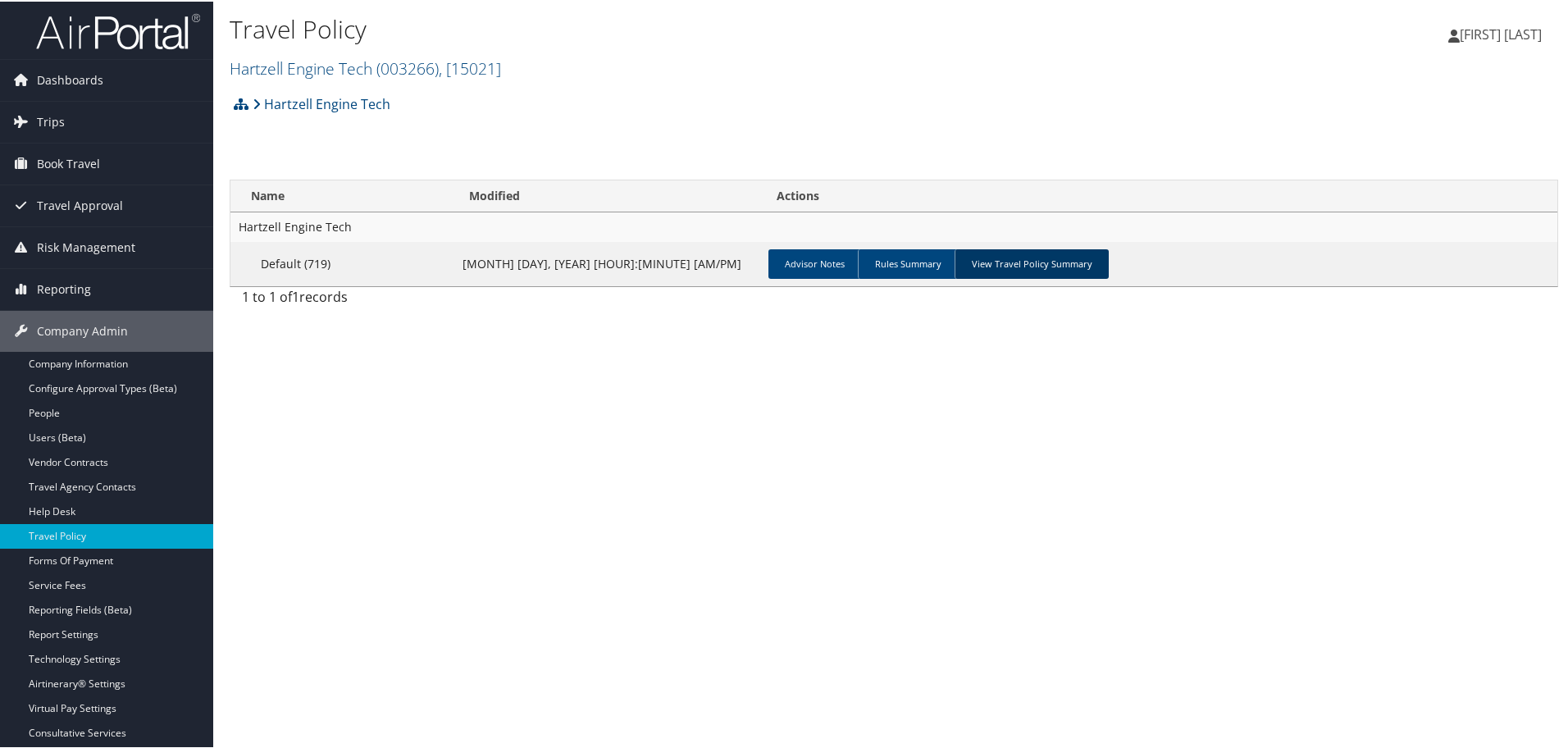click on "View Travel Policy Summary" at bounding box center [1032, 262] 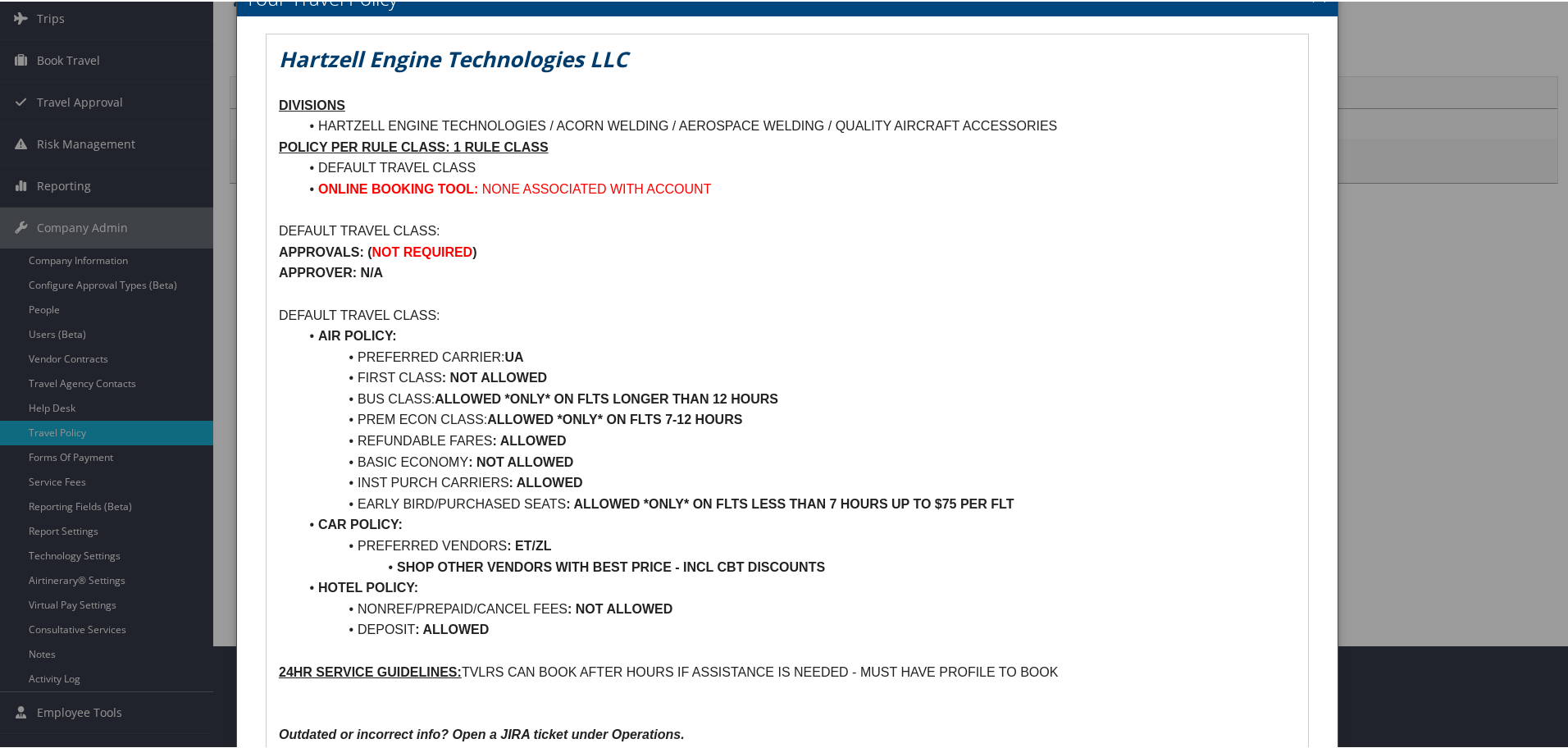 scroll, scrollTop: 0, scrollLeft: 0, axis: both 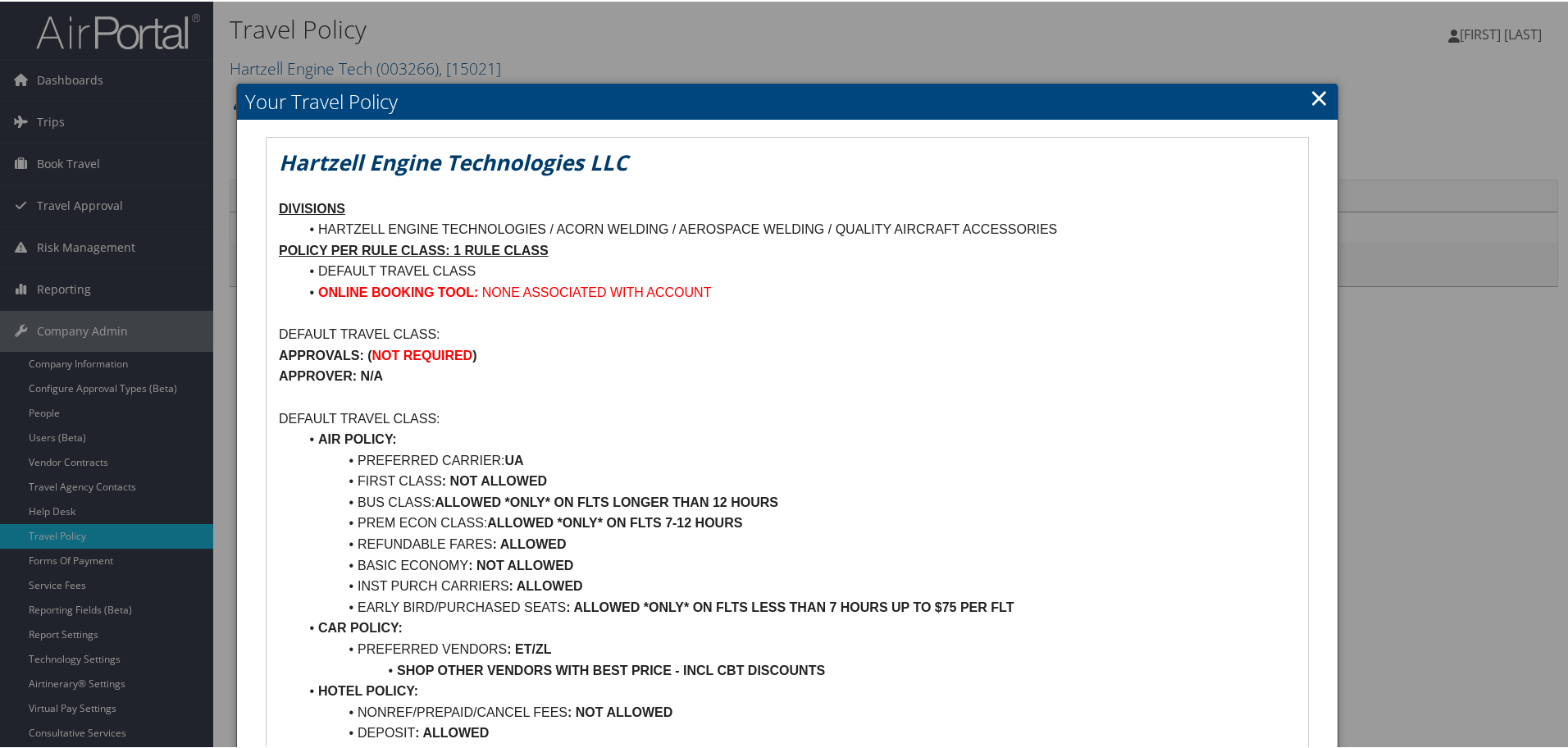 click on "×" at bounding box center (1319, 96) 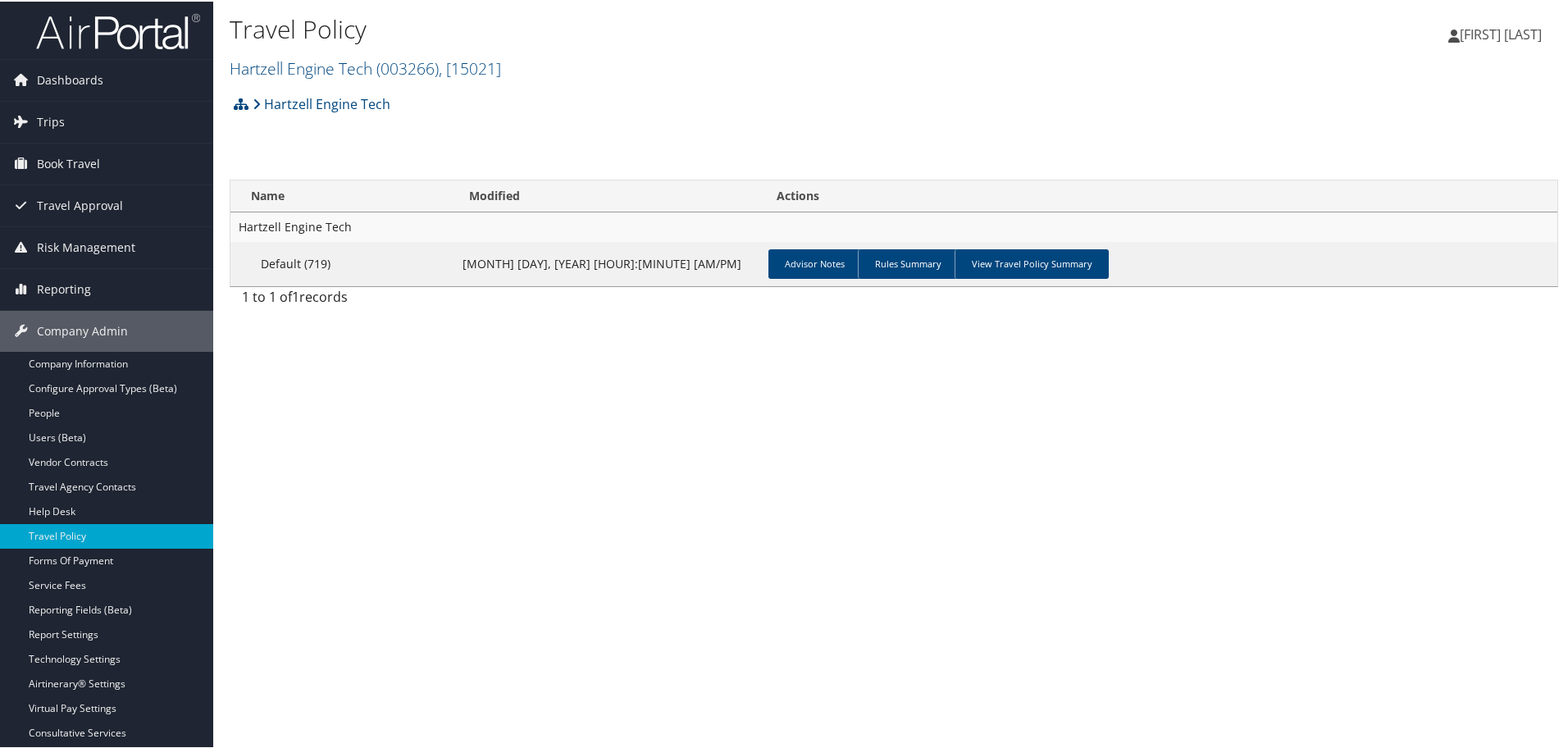 click at bounding box center [118, 30] 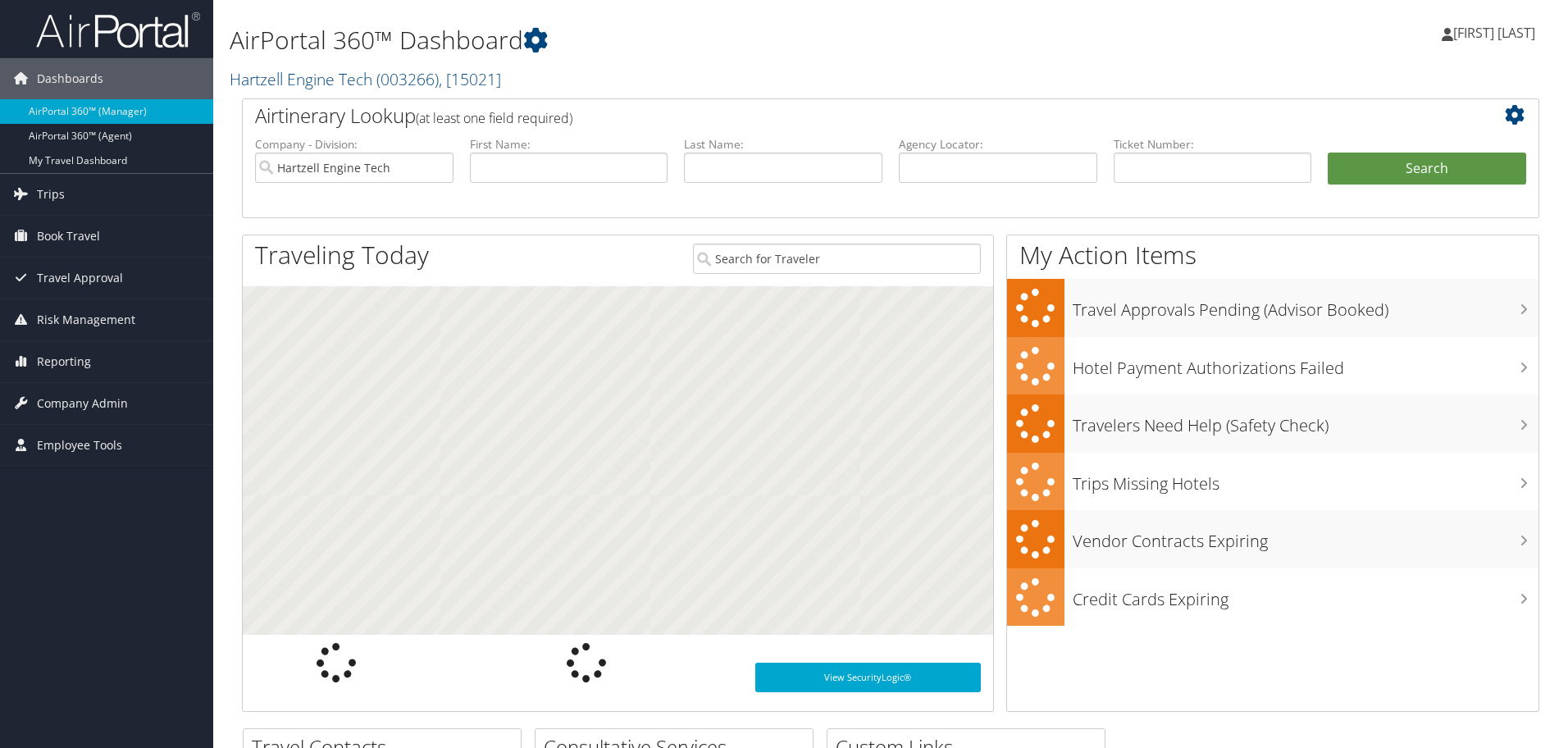 scroll, scrollTop: 0, scrollLeft: 0, axis: both 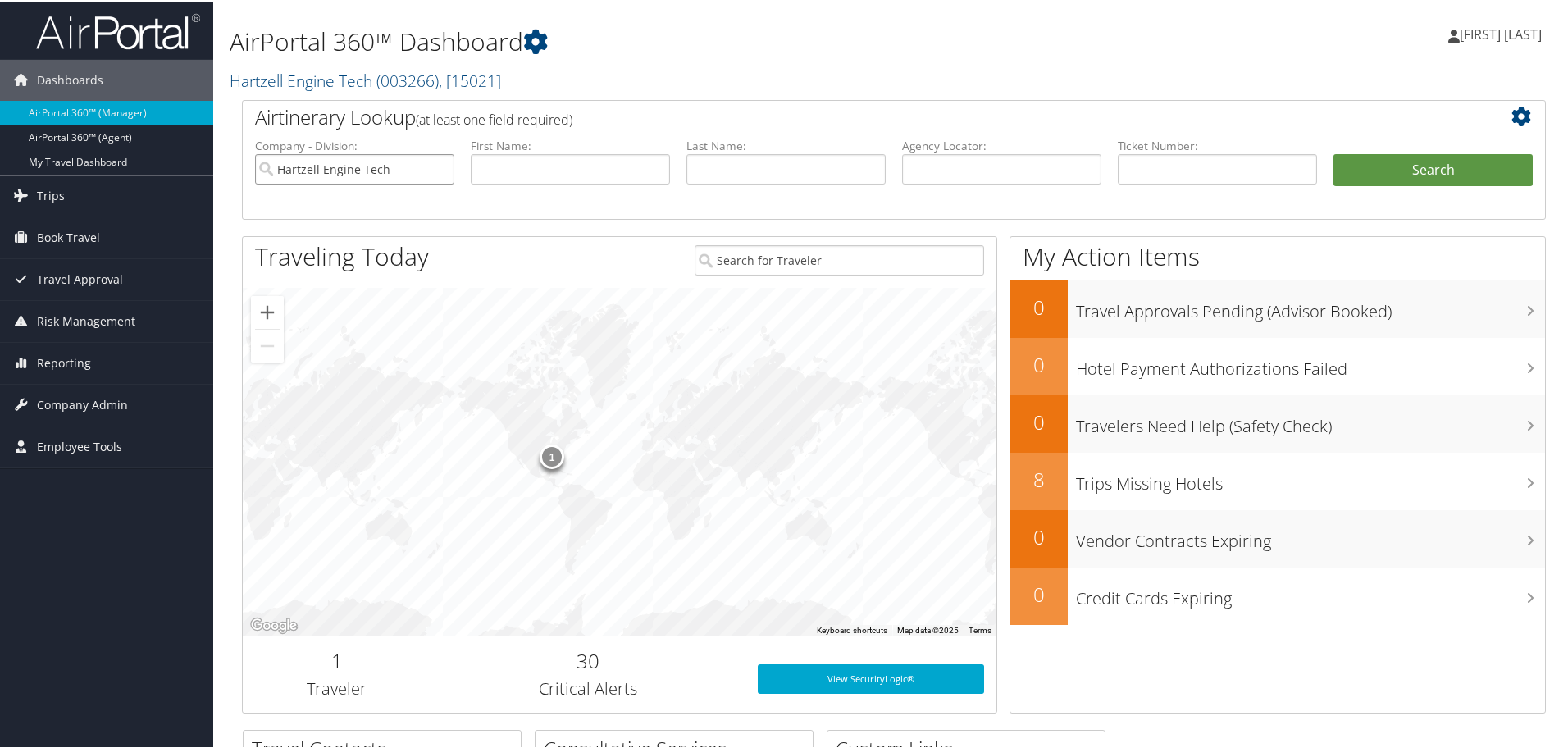click on "Hartzell Engine Tech" at bounding box center (354, 167) 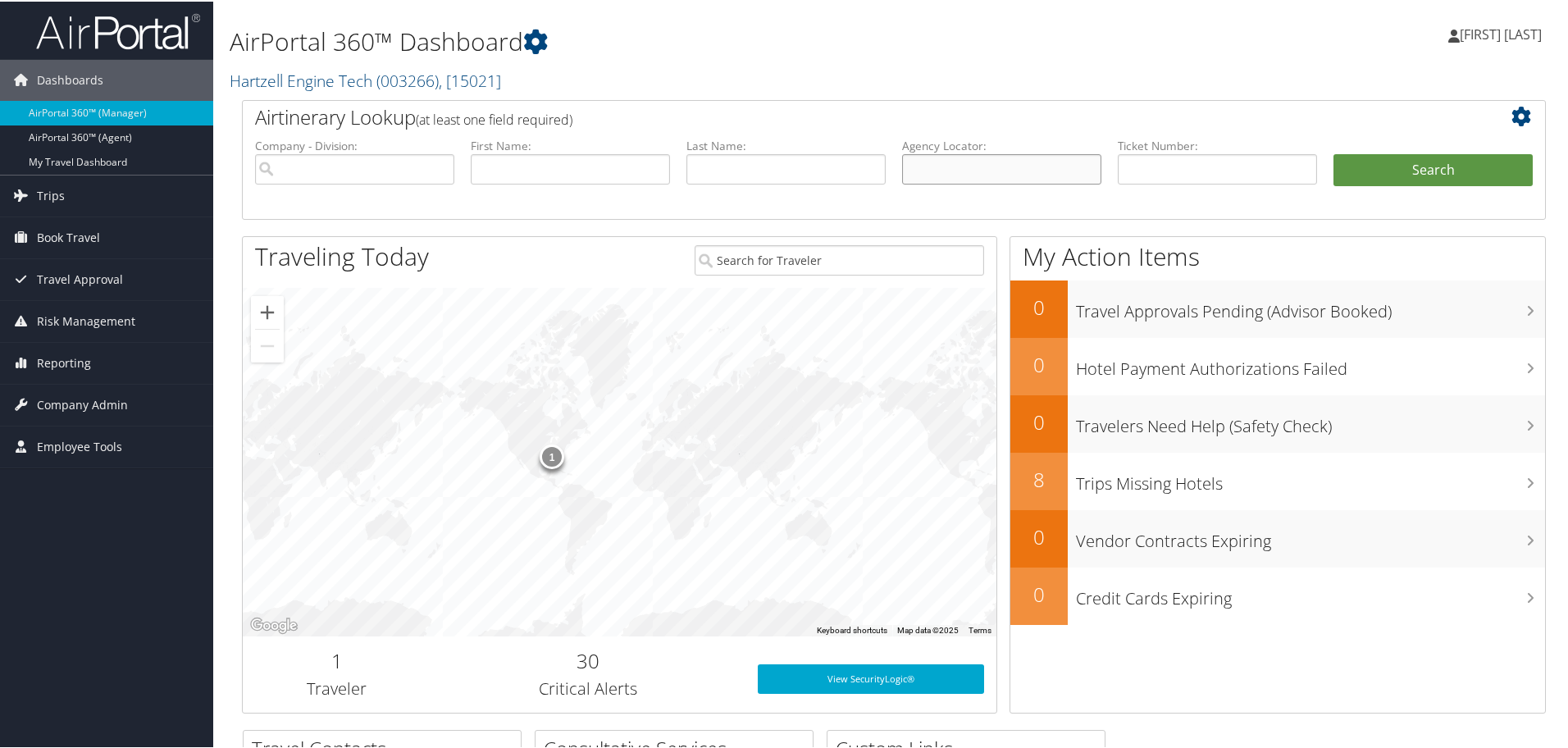 click at bounding box center [1001, 167] 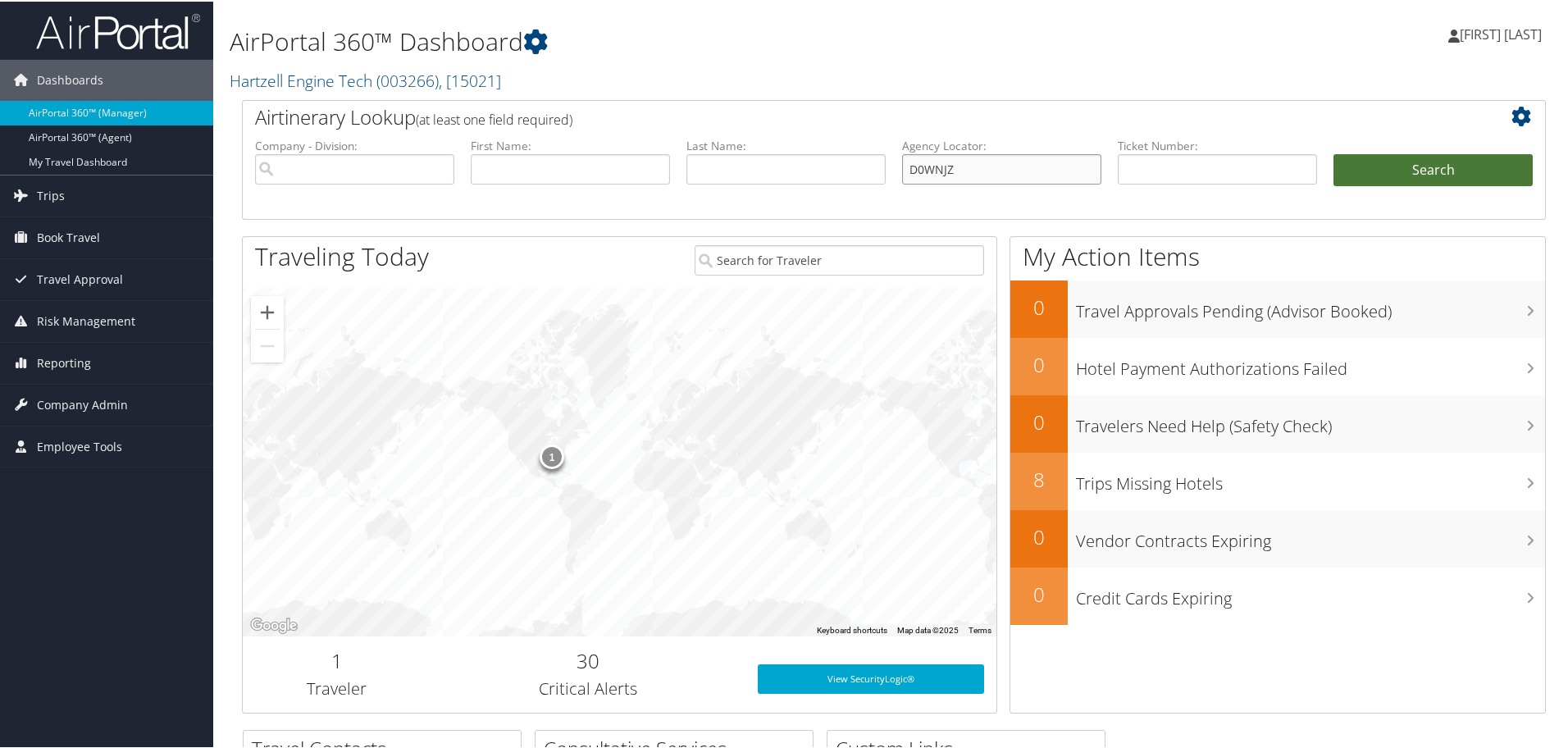 type on "D0WNJZ" 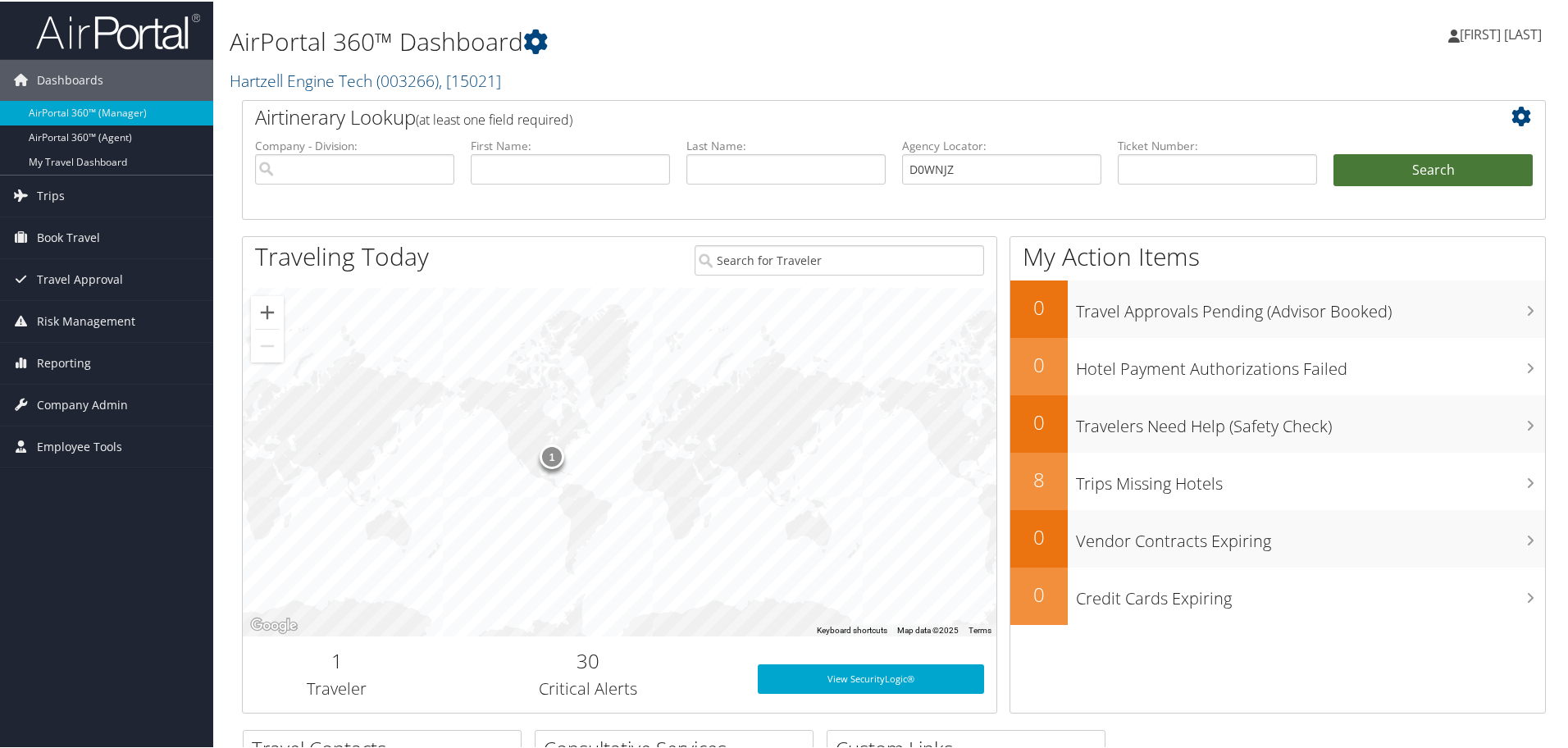 click on "Search" at bounding box center (1433, 169) 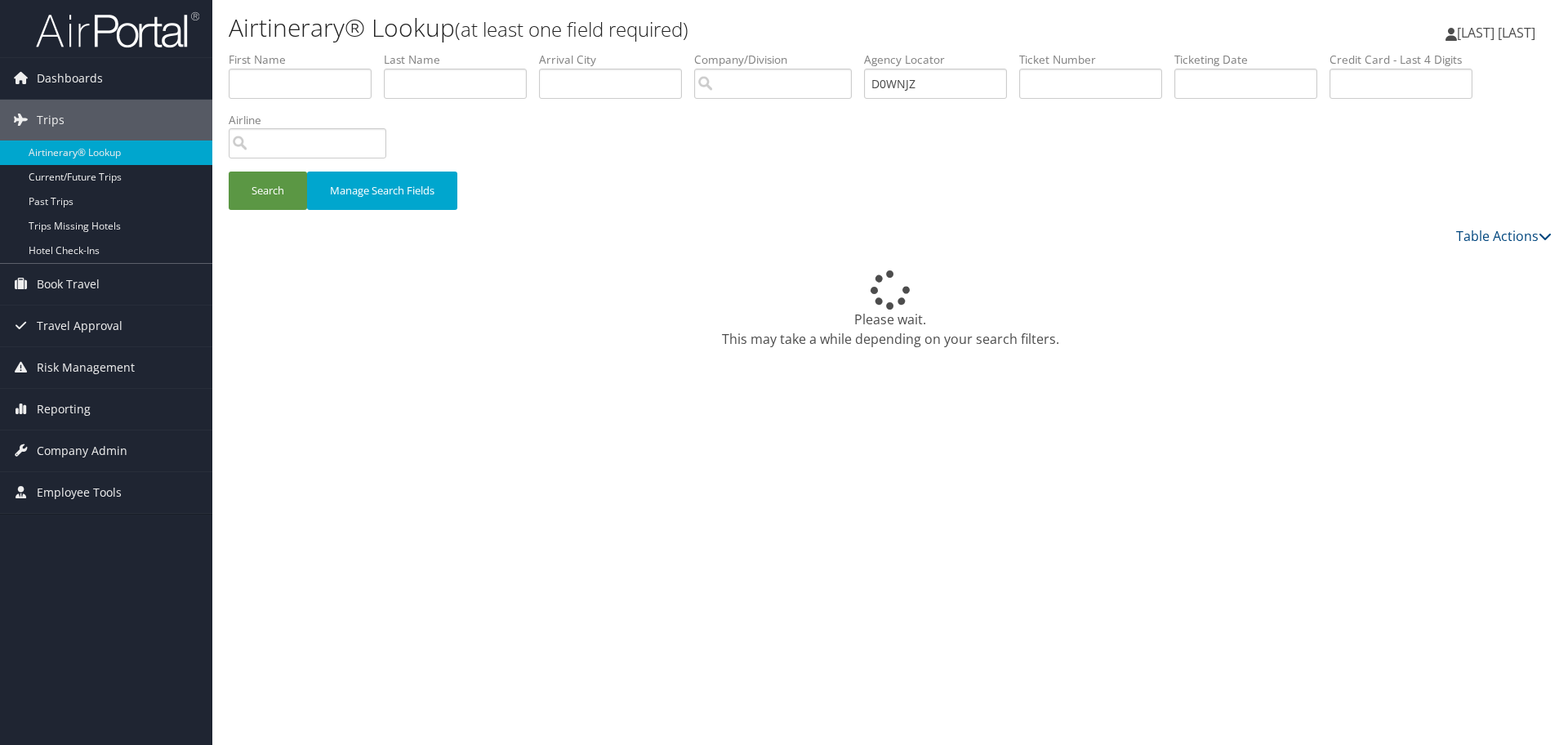 scroll, scrollTop: 0, scrollLeft: 0, axis: both 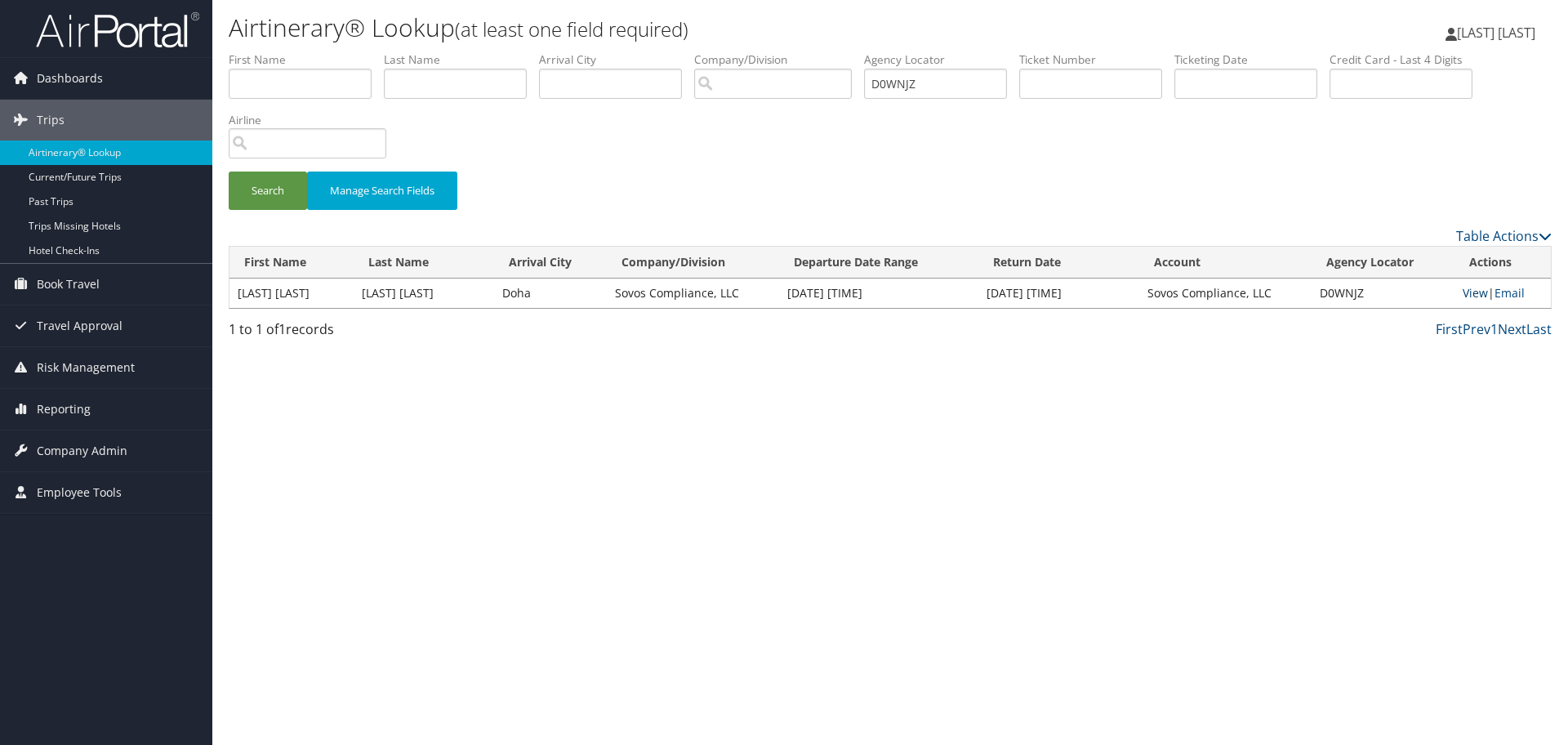 click on "View" at bounding box center [1475, 292] 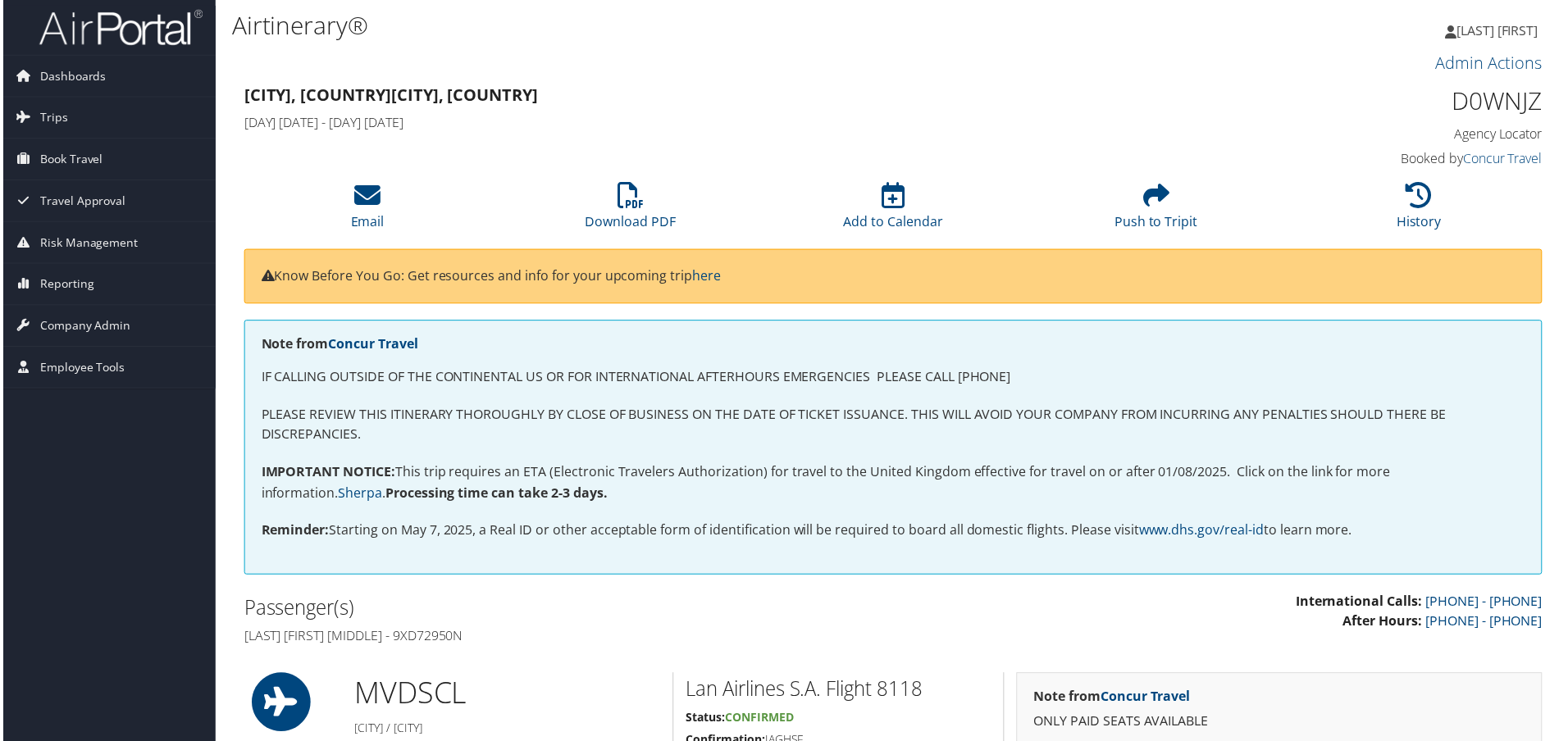 scroll, scrollTop: 0, scrollLeft: 0, axis: both 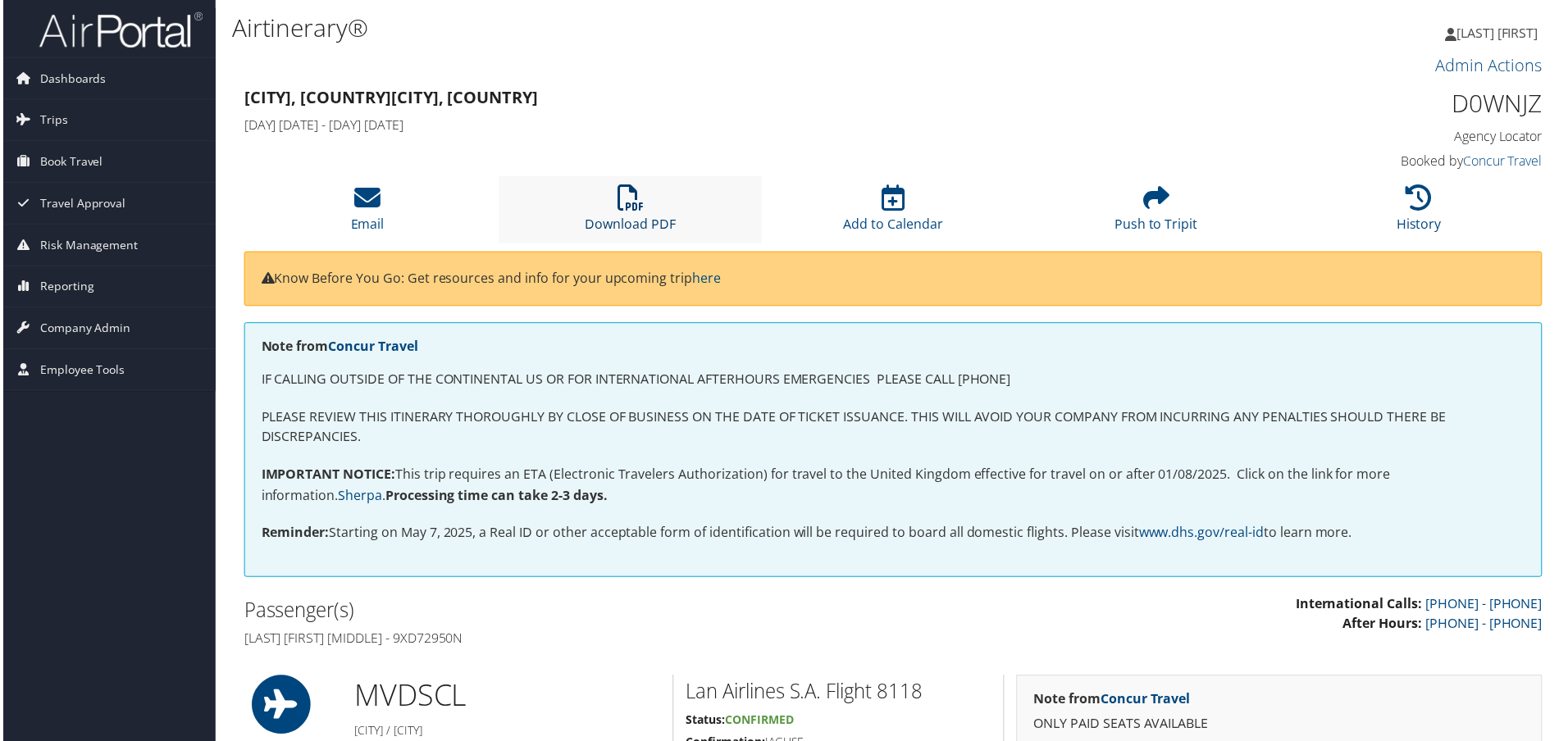click on "Download PDF" at bounding box center [630, 214] 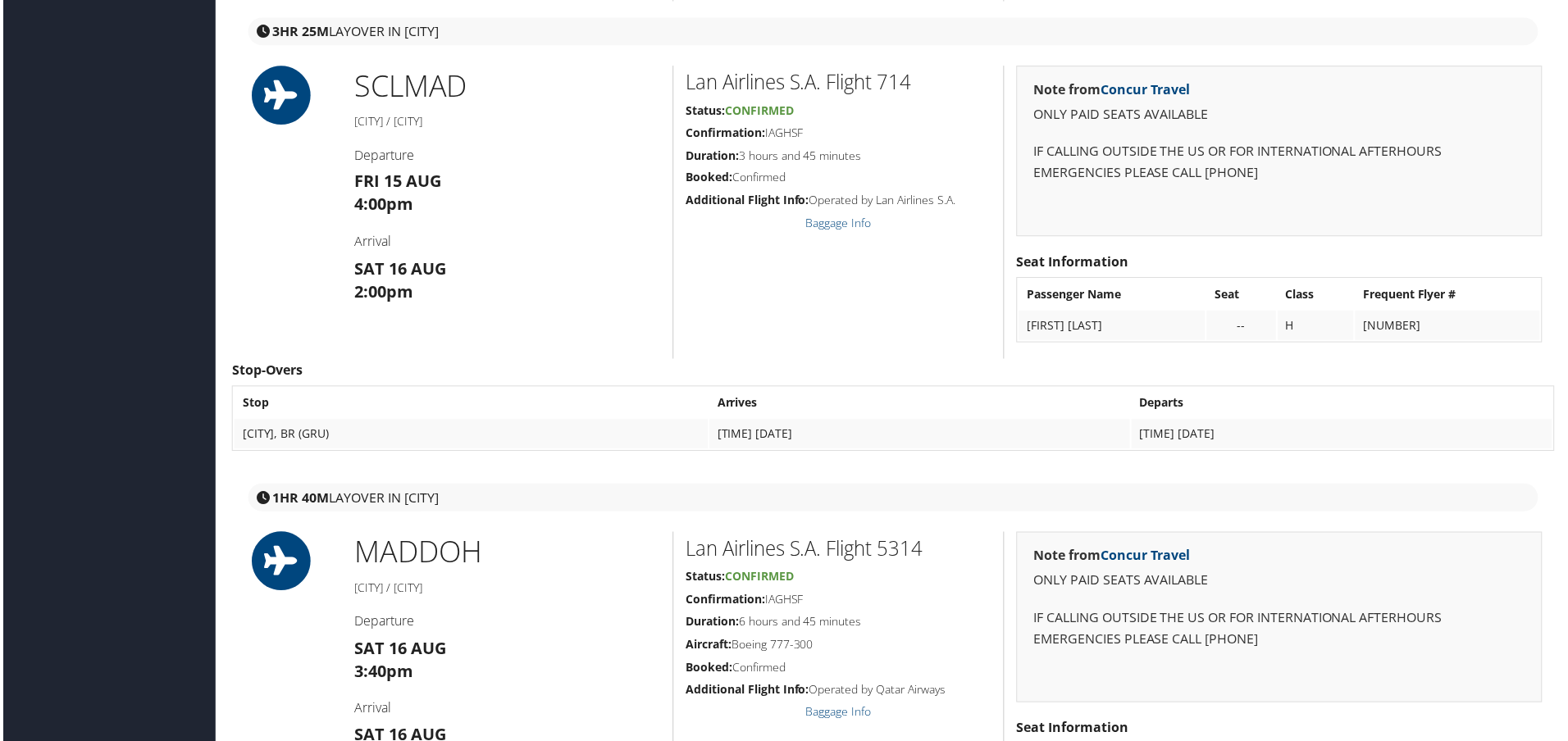 scroll, scrollTop: 1230, scrollLeft: 0, axis: vertical 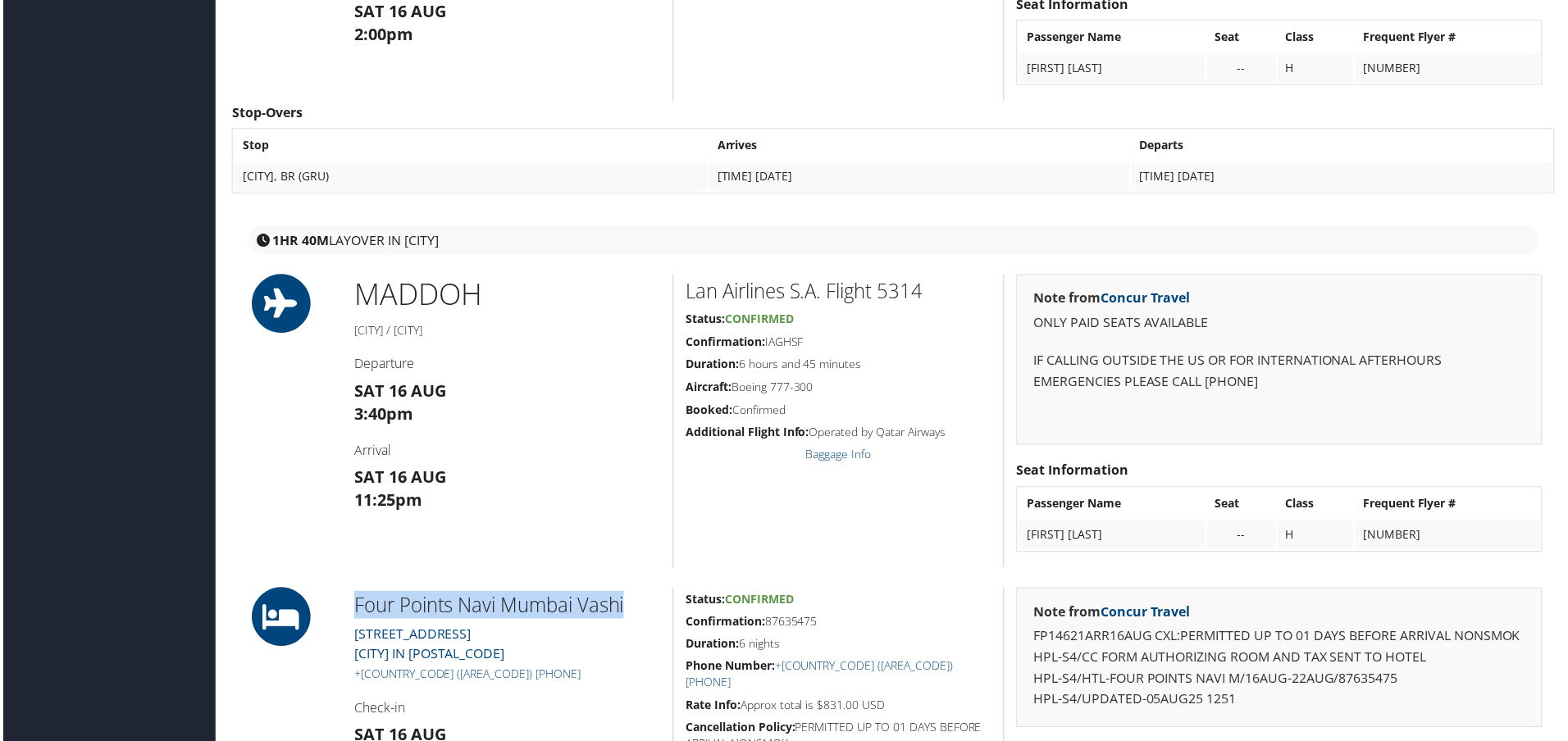copy on "Four Points Navi Mumbai Vashi" 